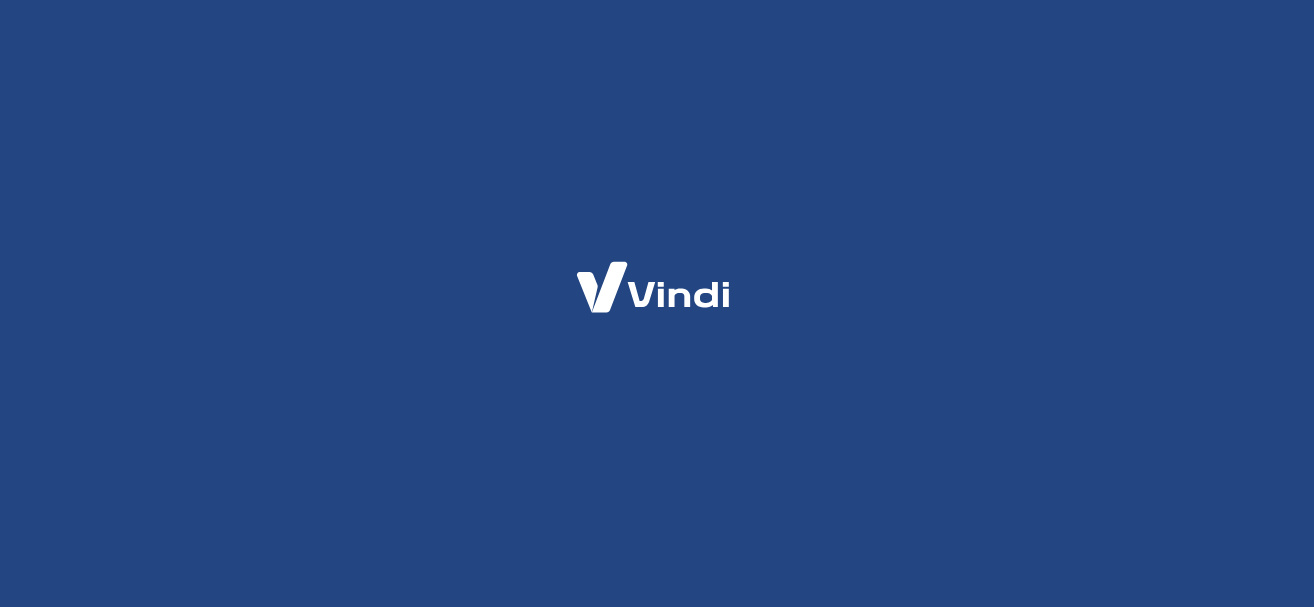 scroll, scrollTop: 0, scrollLeft: 0, axis: both 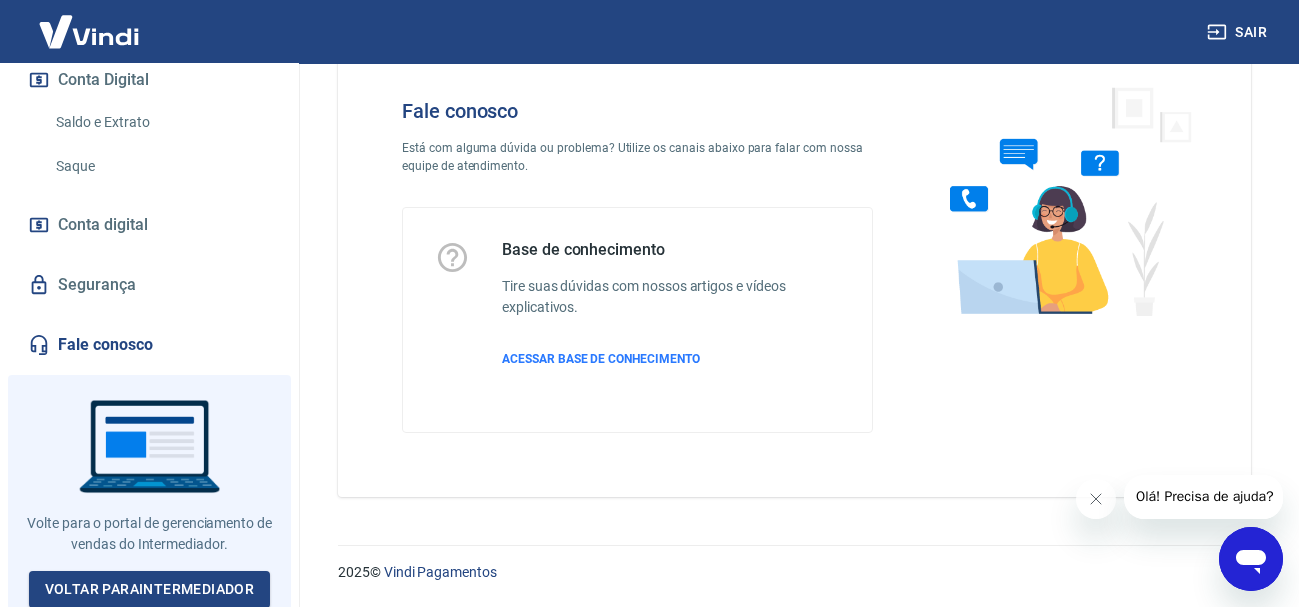 click 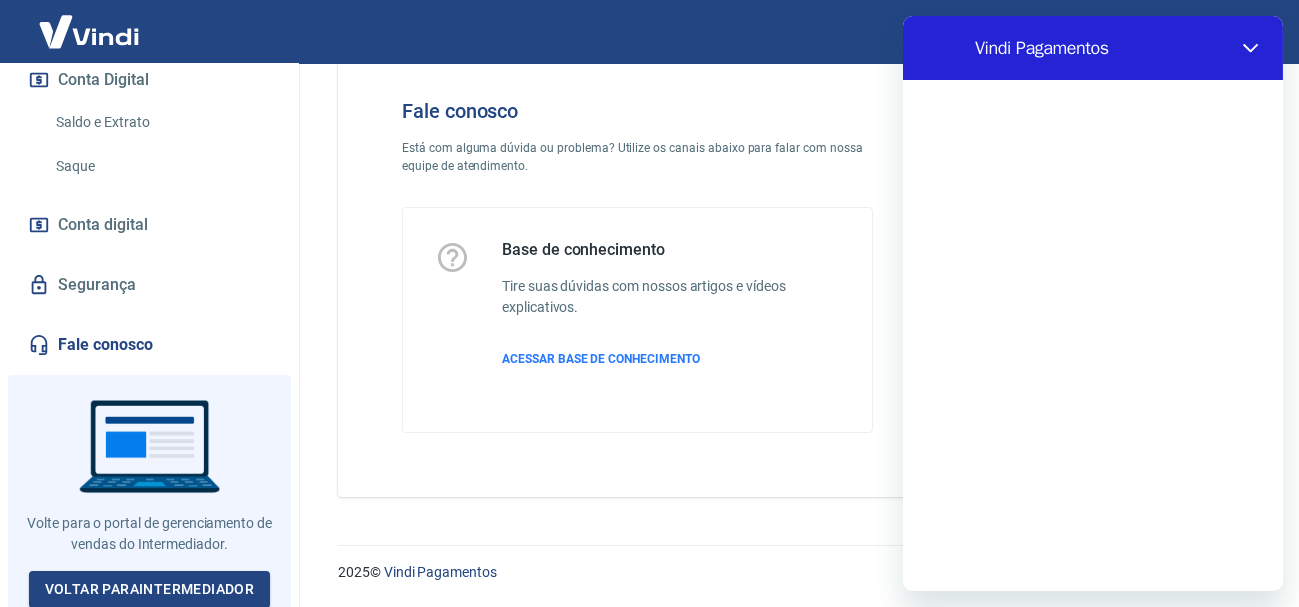scroll, scrollTop: 0, scrollLeft: 0, axis: both 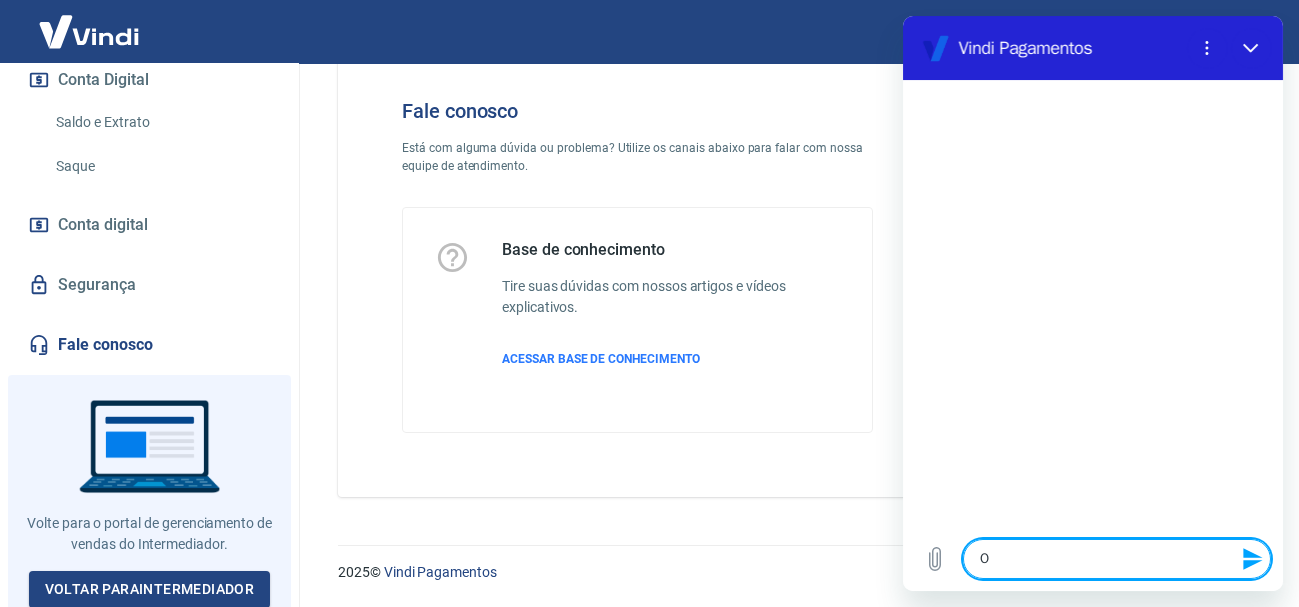 type on "O" 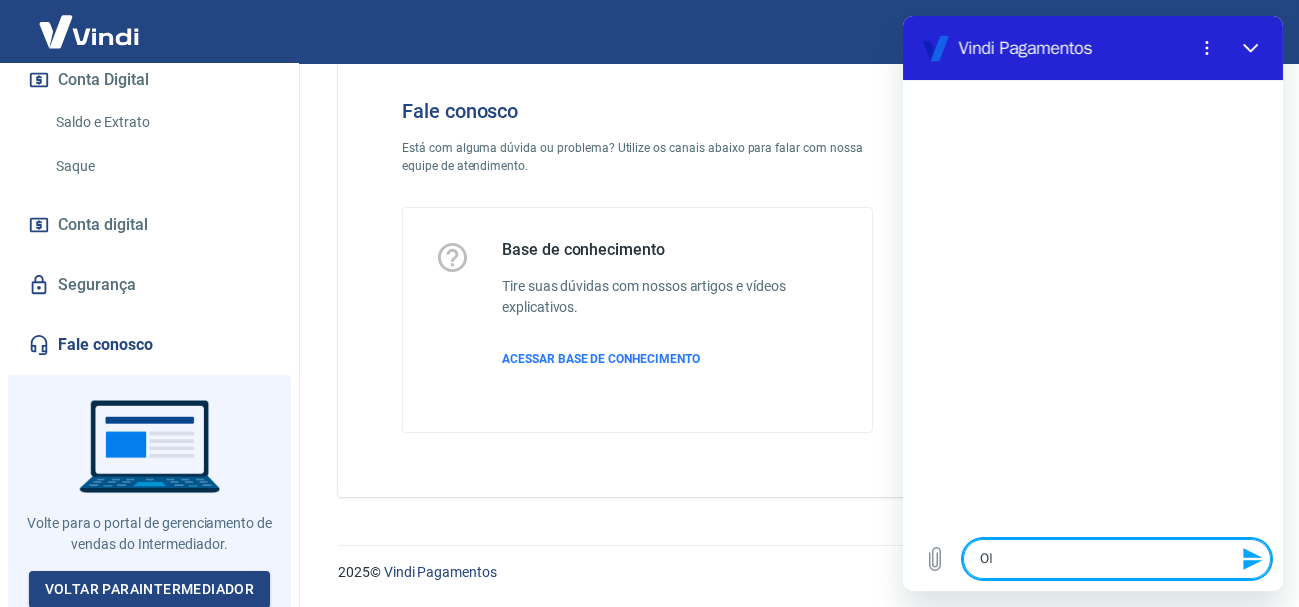 type on "Olá" 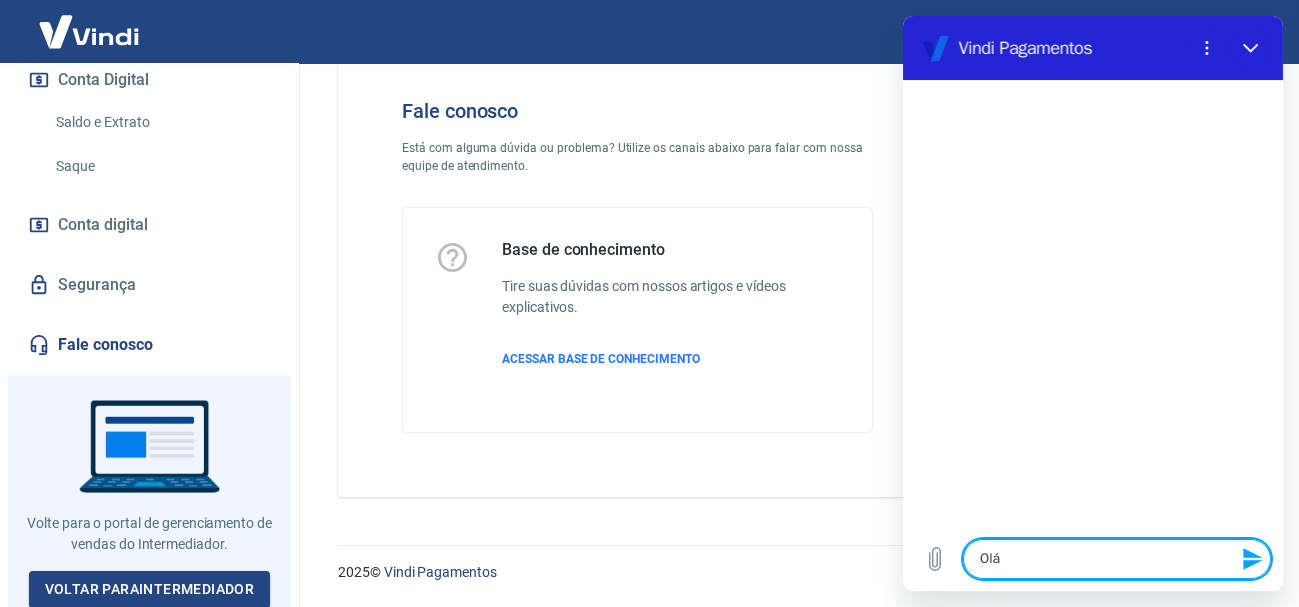 type on "Olá," 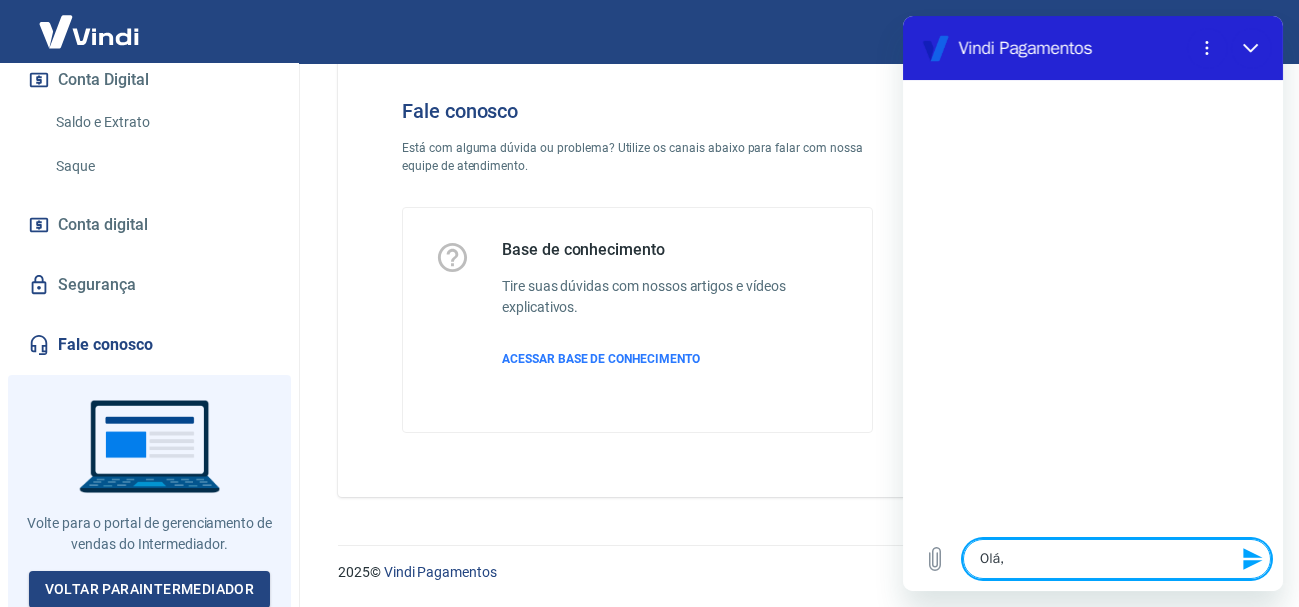 type on "Olá," 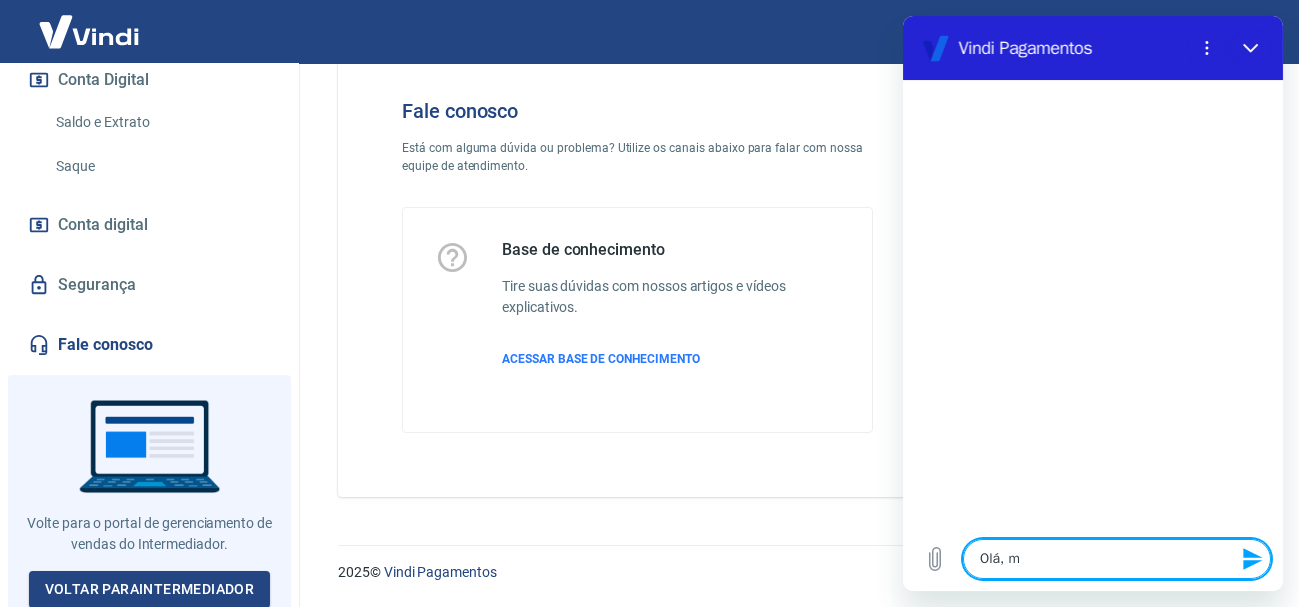 type on "Olá, me" 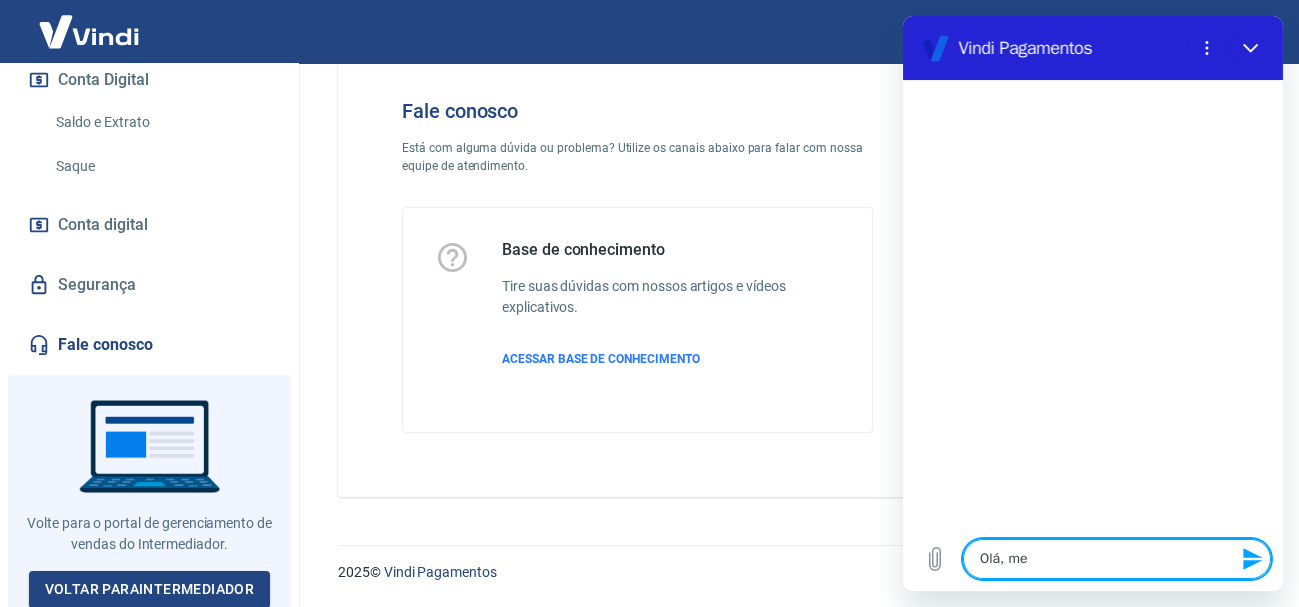 type on "Olá, meu" 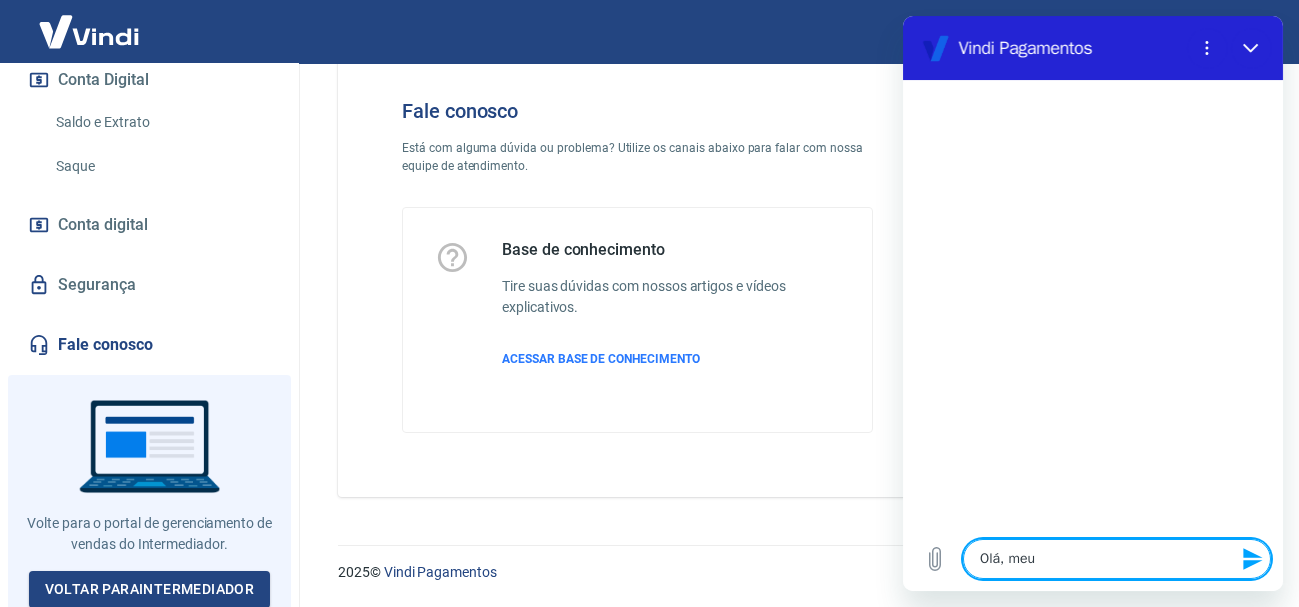 type on "x" 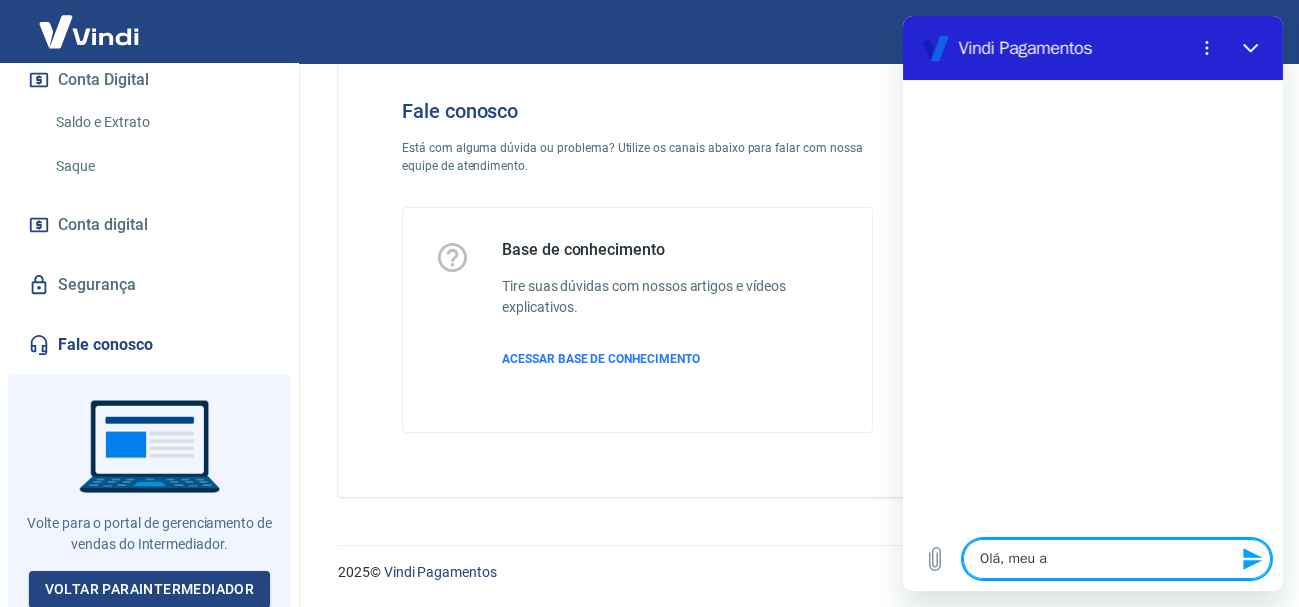 type on "Olá, meu ac" 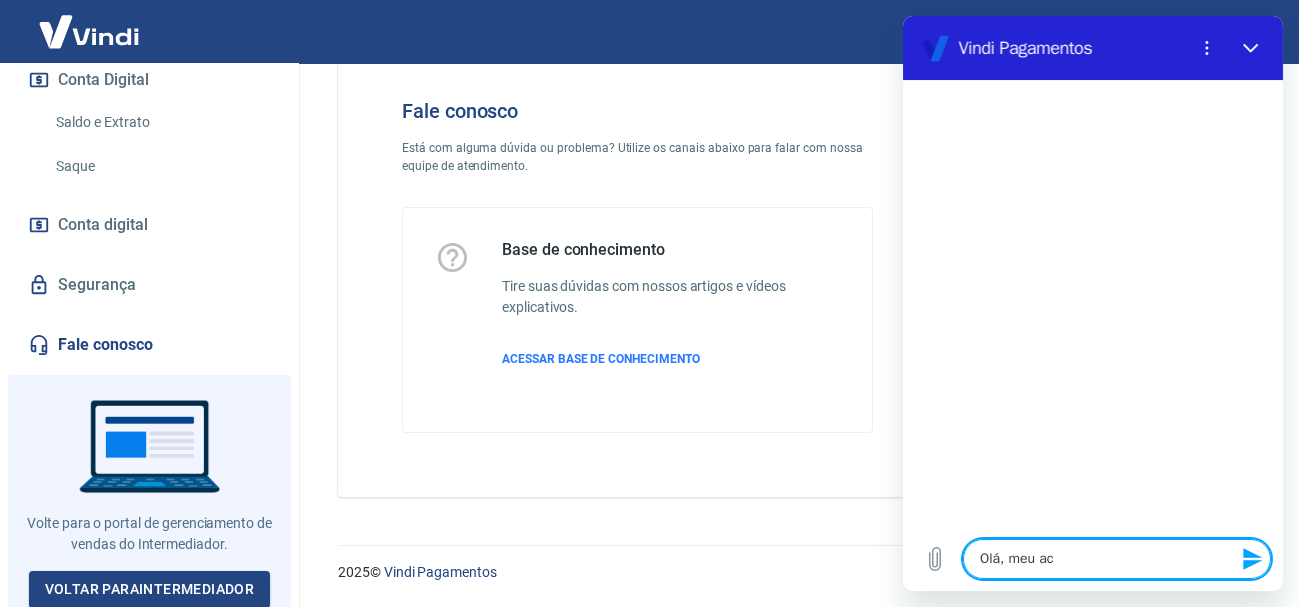 type on "Olá, meu ace" 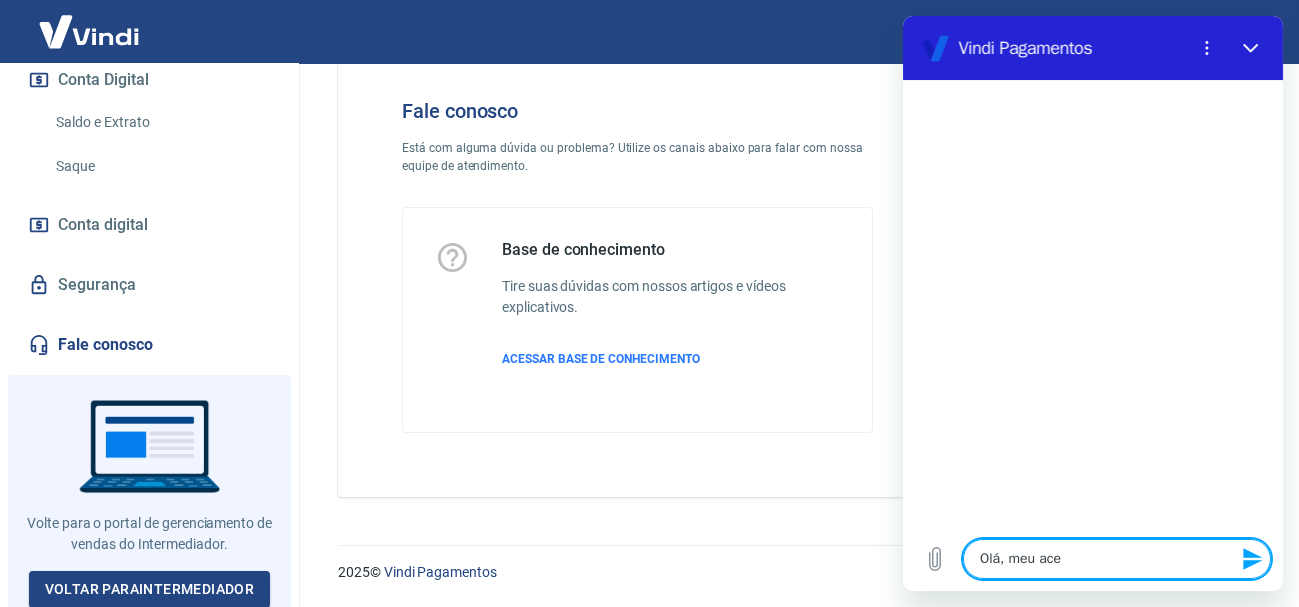 type on "Olá, meu aces" 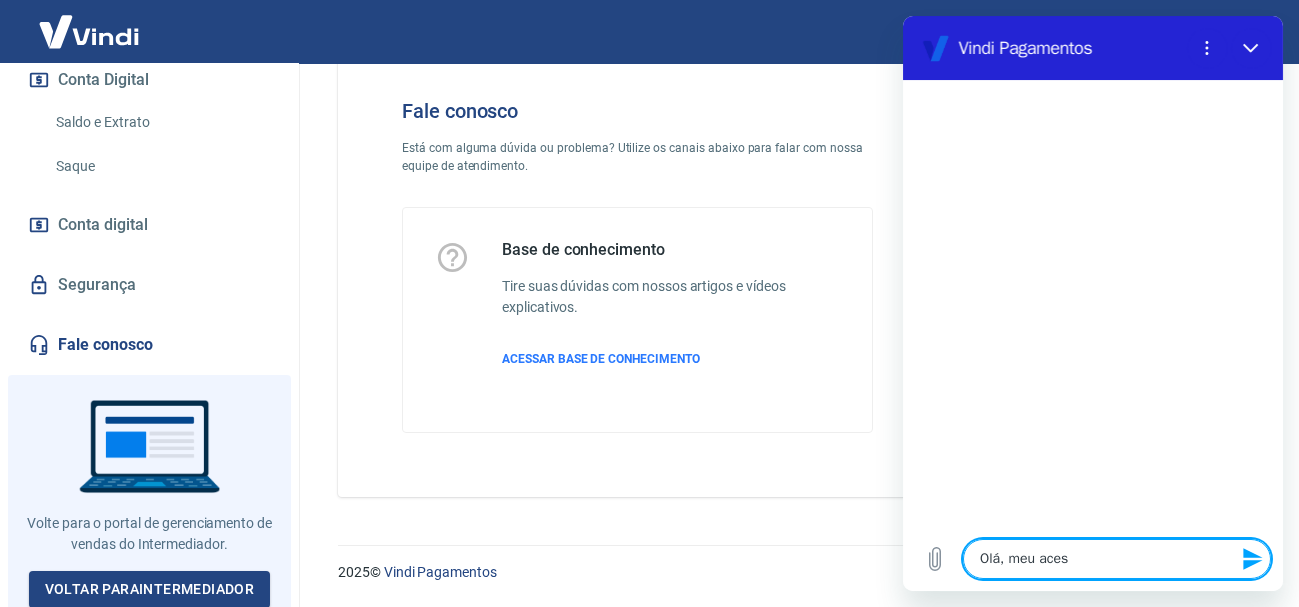 type on "Olá, meu acess" 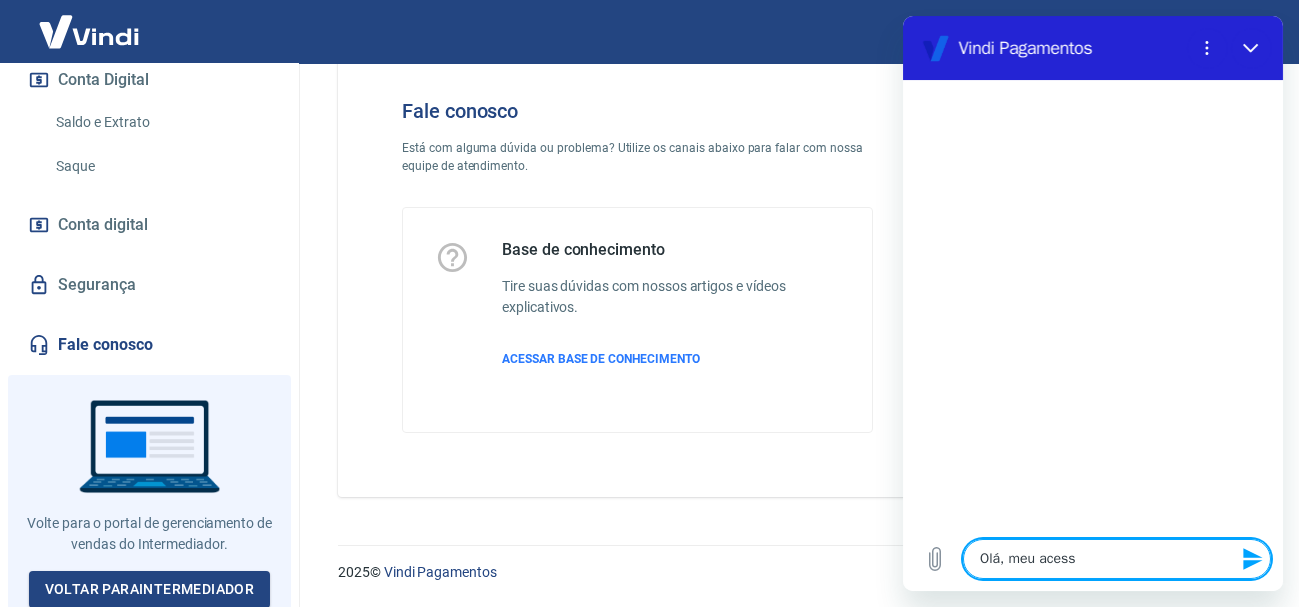 type on "Olá, meu acesso" 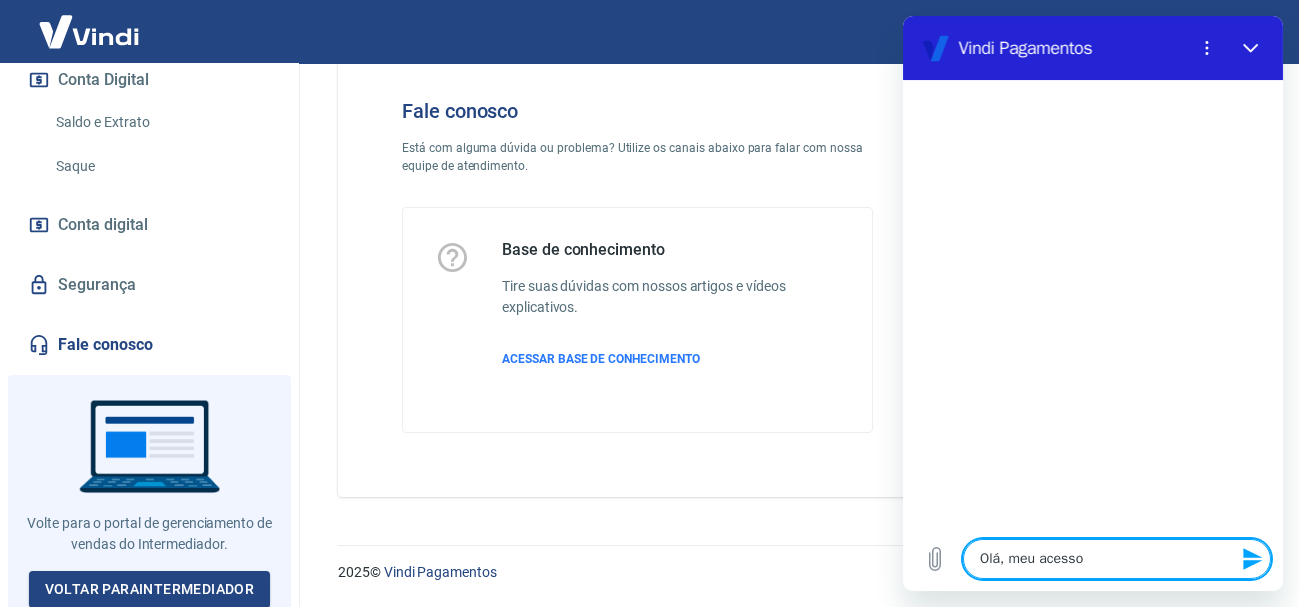 type on "Olá, meu acesso" 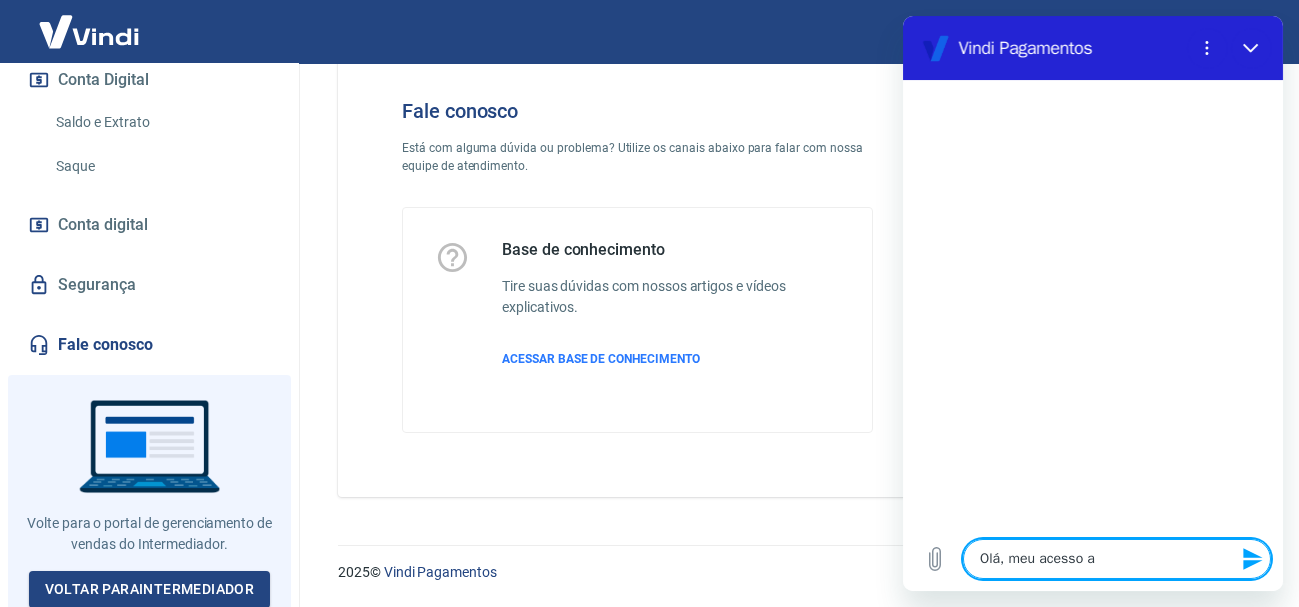type on "Olá, meu acesso a" 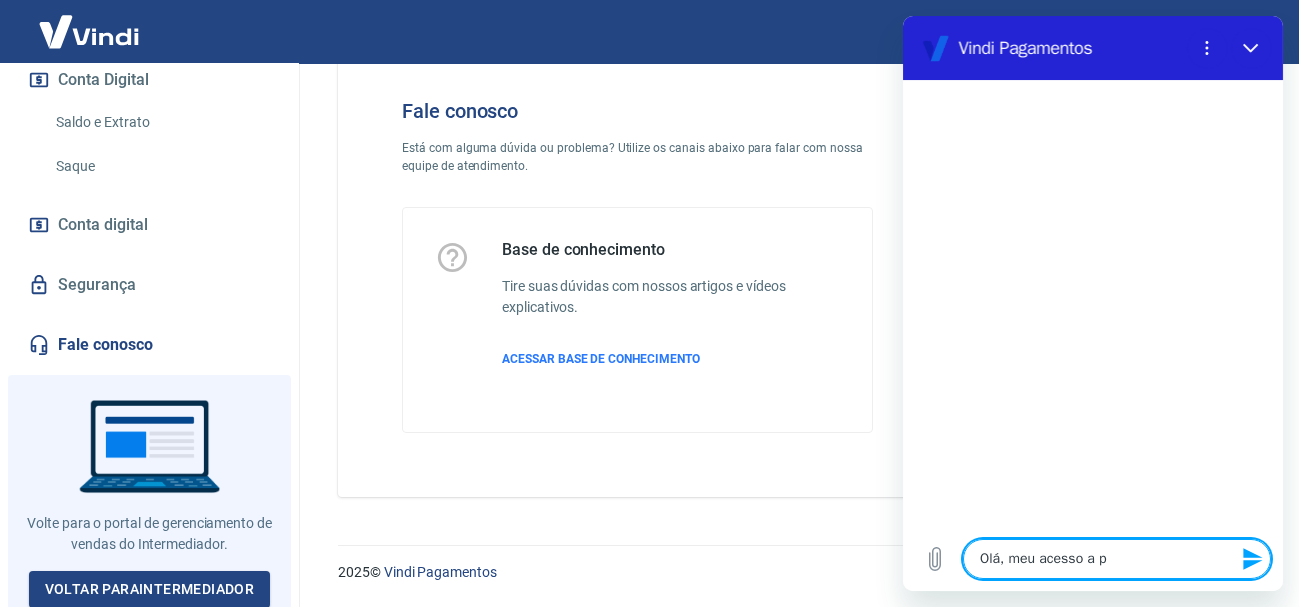 type on "x" 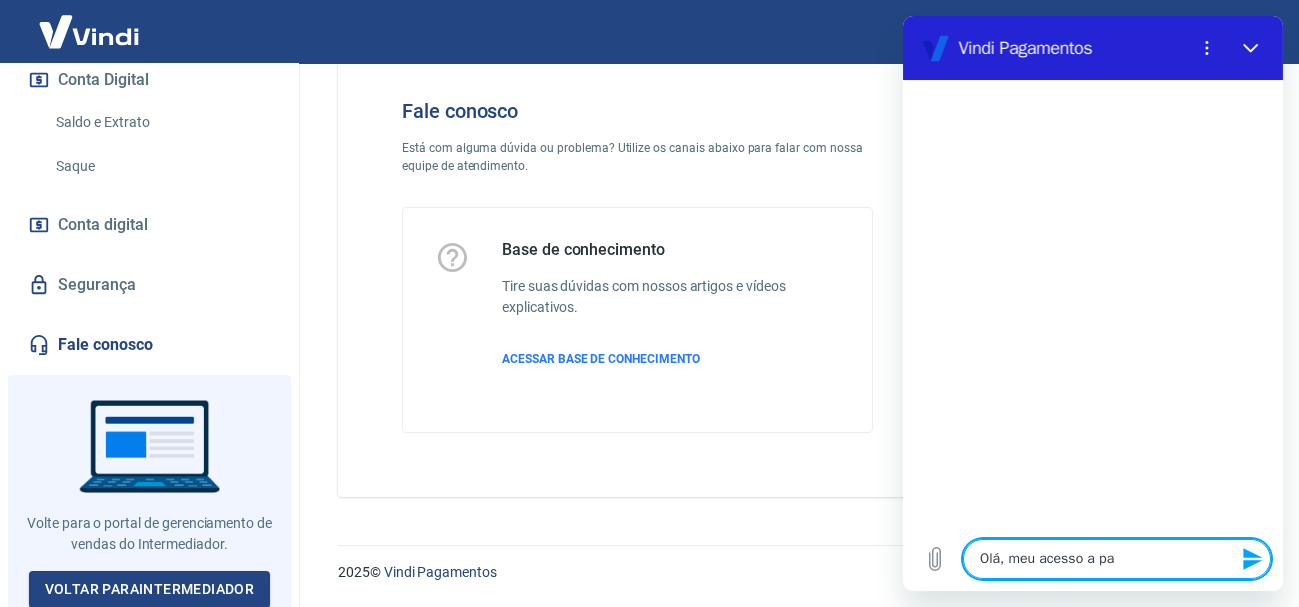 type on "Olá, meu acesso a pag" 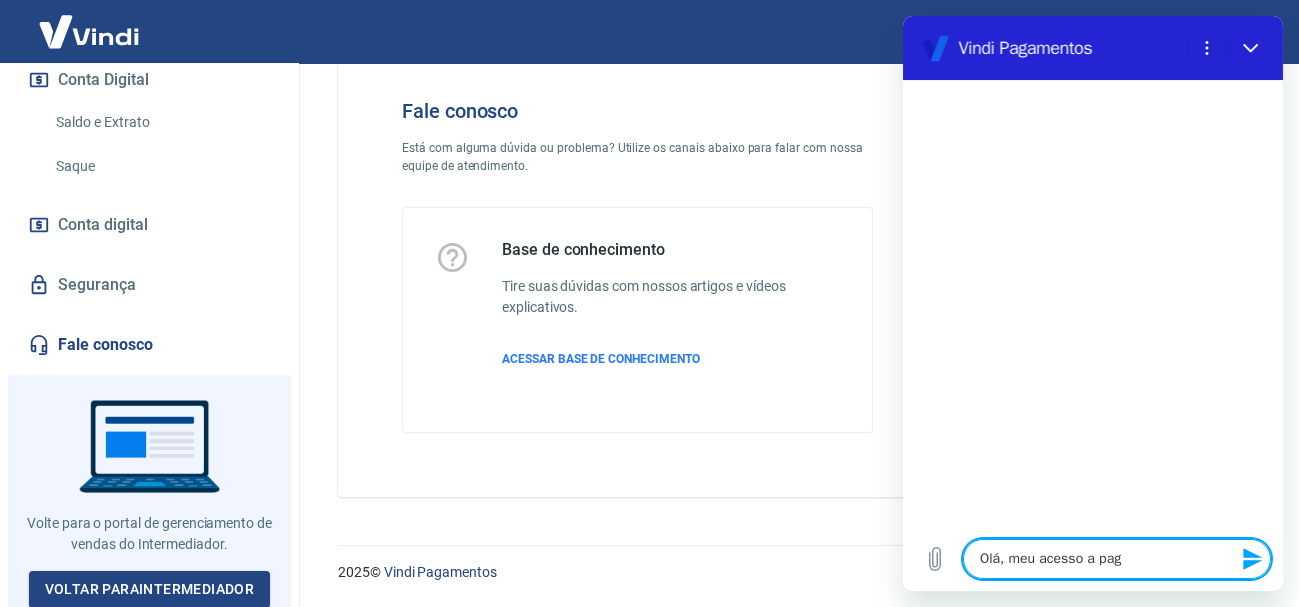 type on "Olá, meu acesso a pagi" 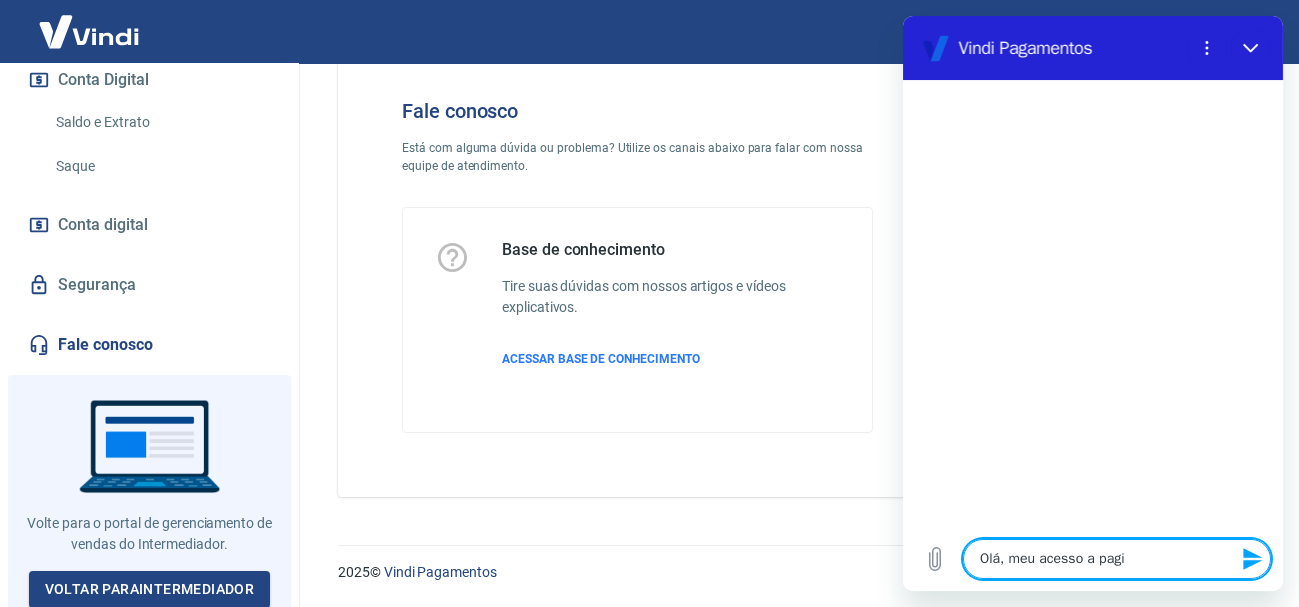 type on "Olá, meu acesso a pagin" 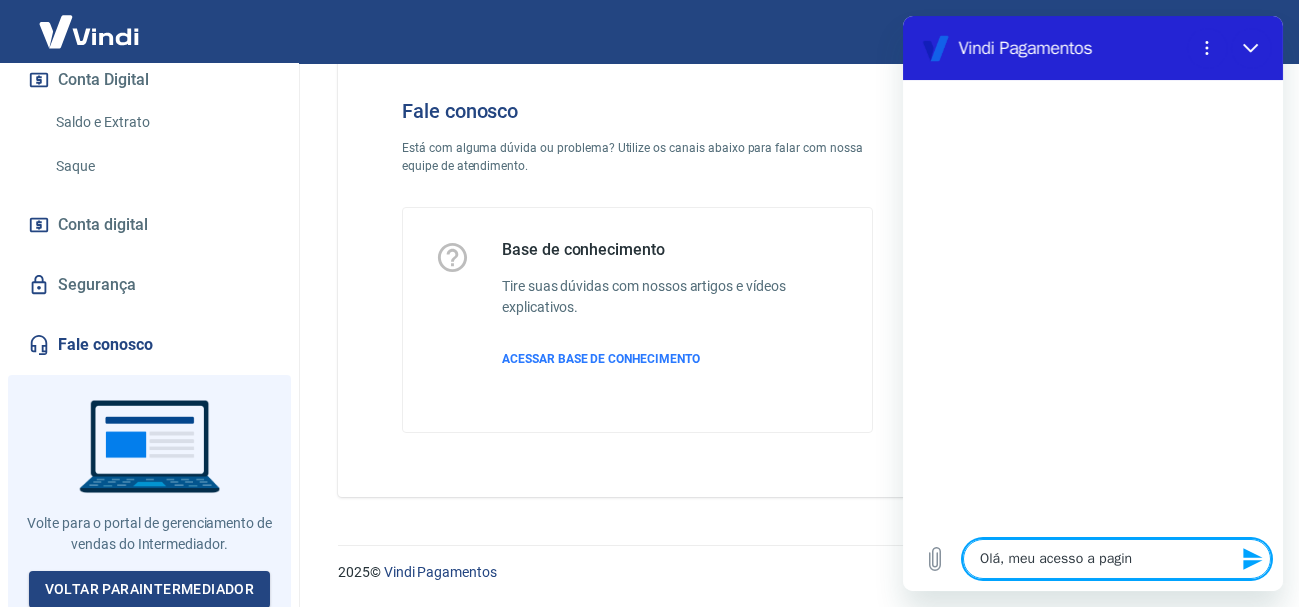 type on "Olá, meu acesso a pagina" 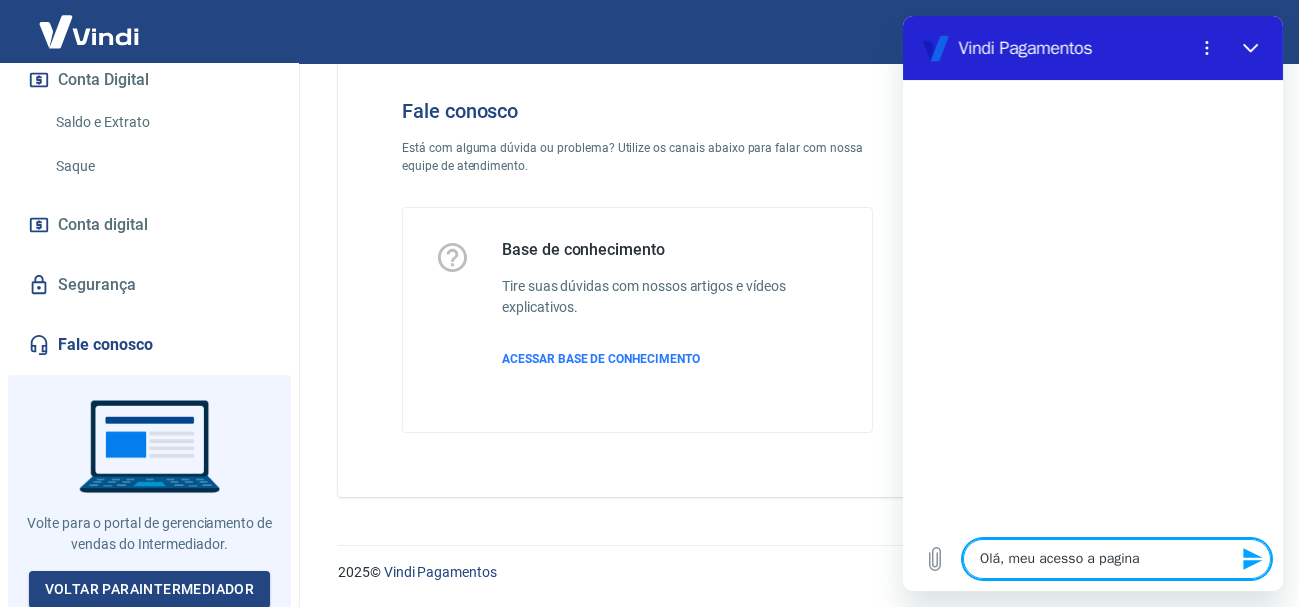 type on "x" 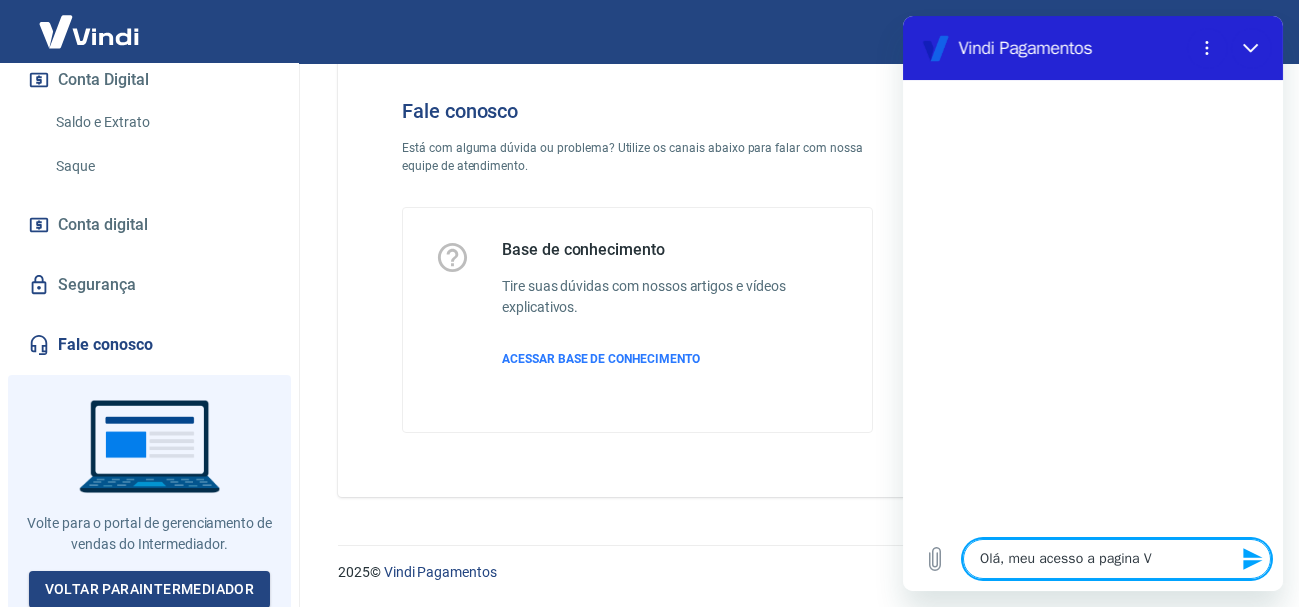 type on "Olá, meu acesso a pagina Vi" 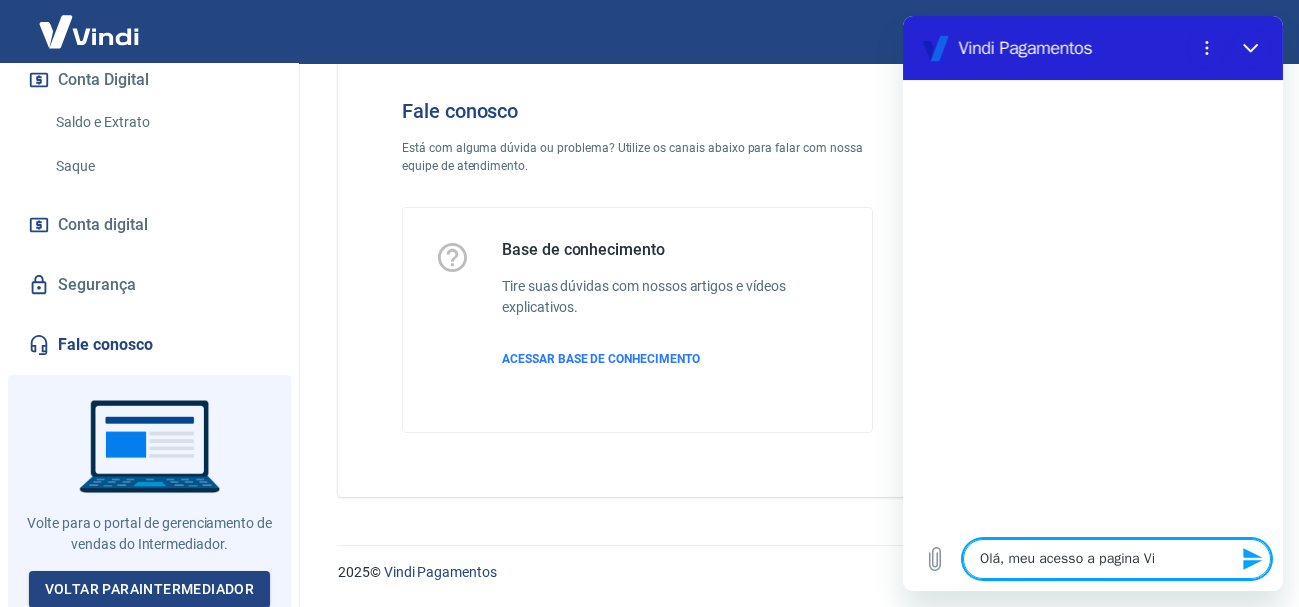 type on "Olá, meu acesso a pagina Vin" 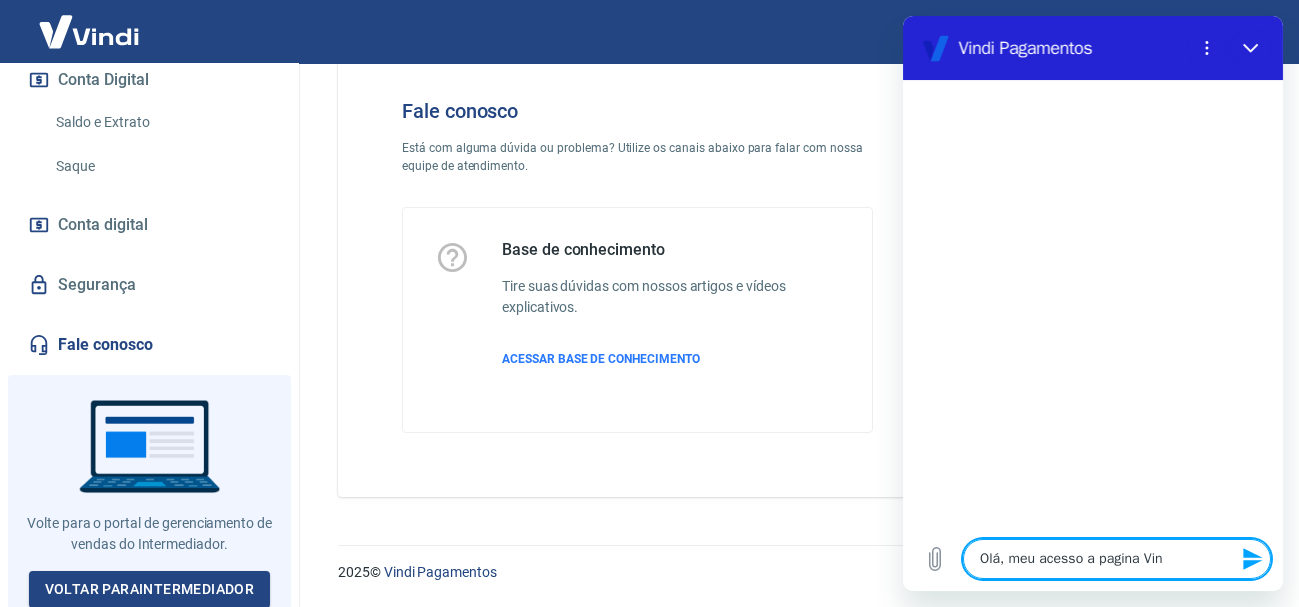 type on "Olá, meu acesso a pagina Vind" 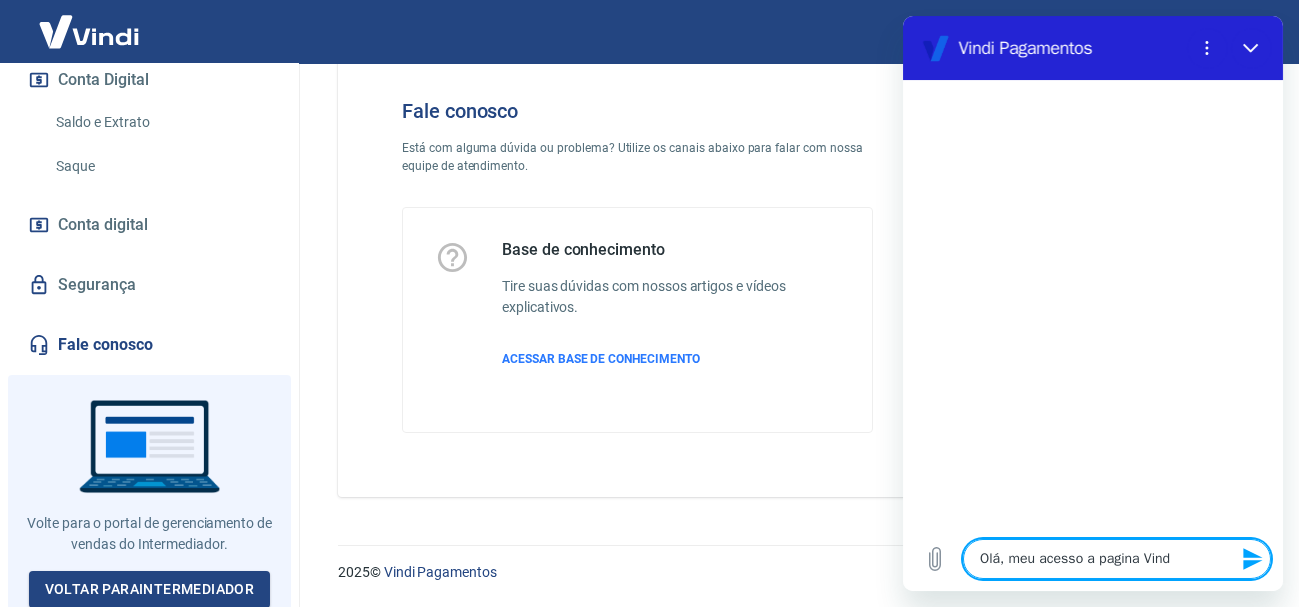 type on "Olá, meu acesso a pagina Vindi" 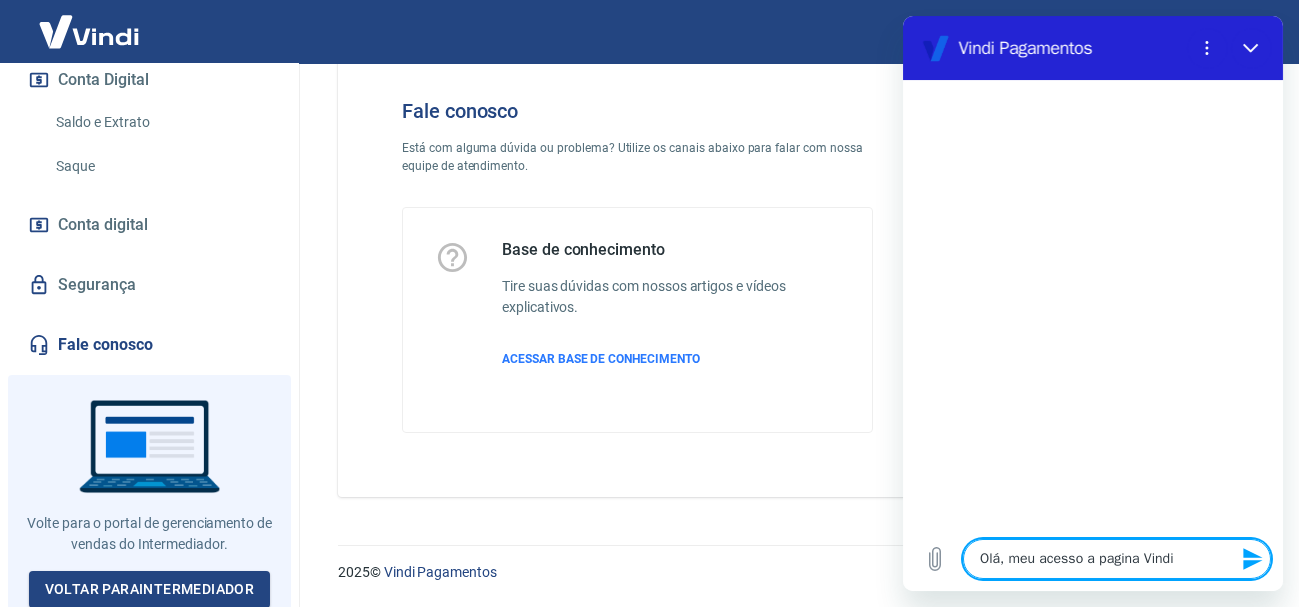 type on "Olá, meu acesso a pagina Vindi" 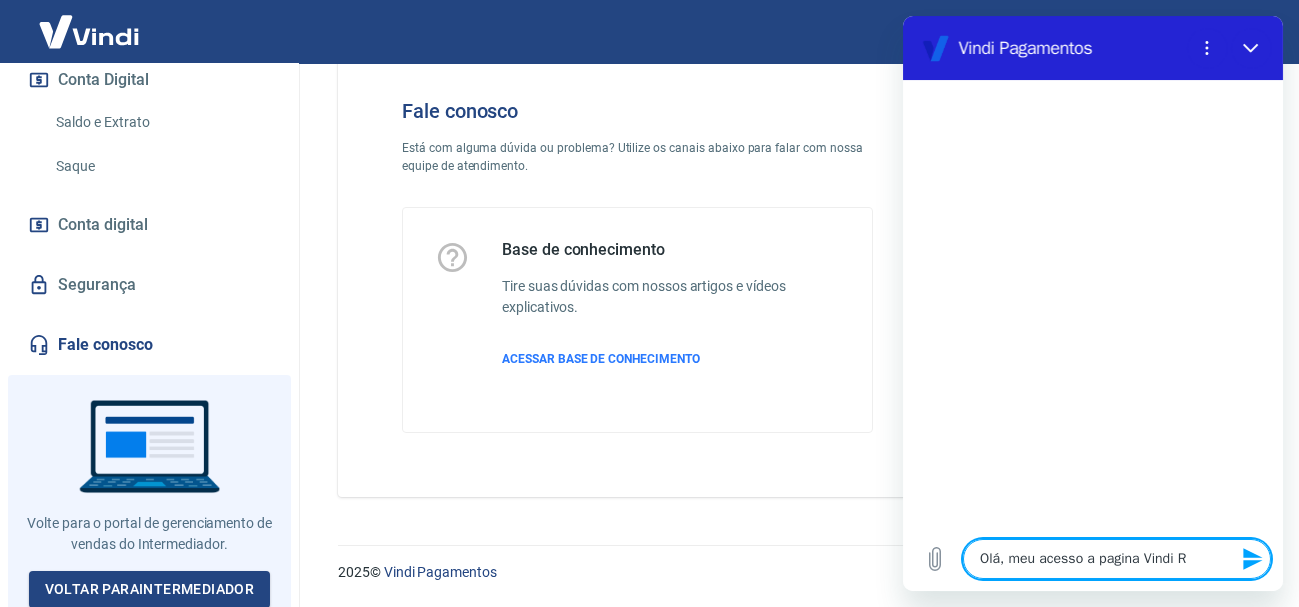 type on "Olá, meu acesso a pagina Vindi Re" 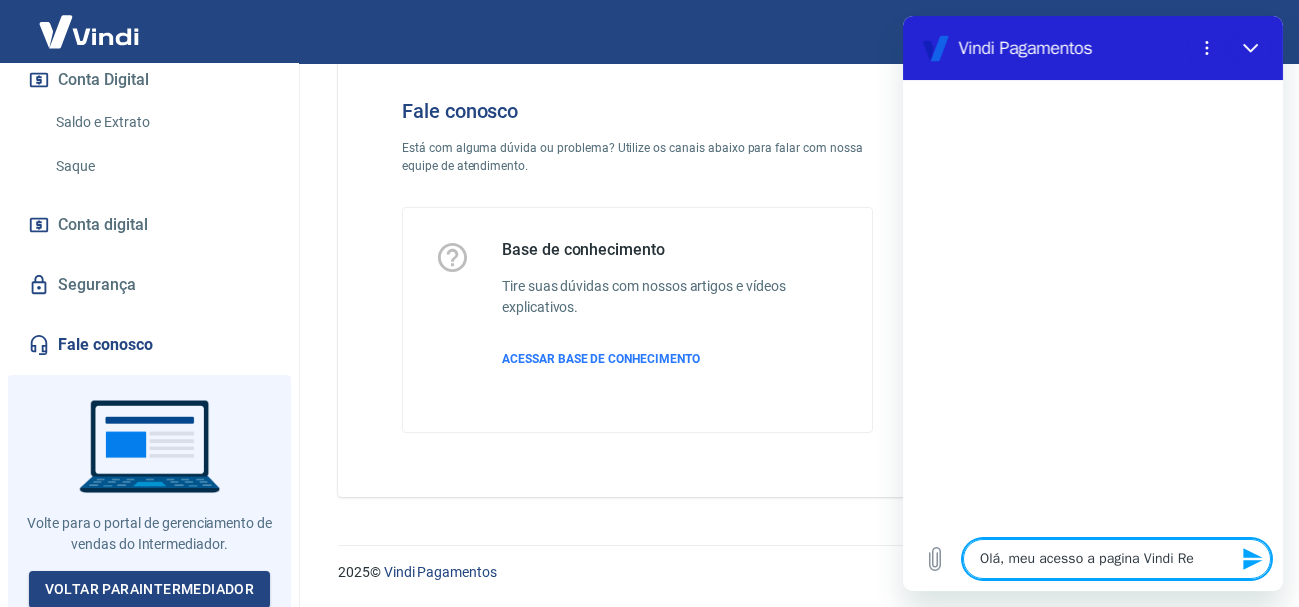 type on "Olá, meu acesso a pagina Vindi Rec" 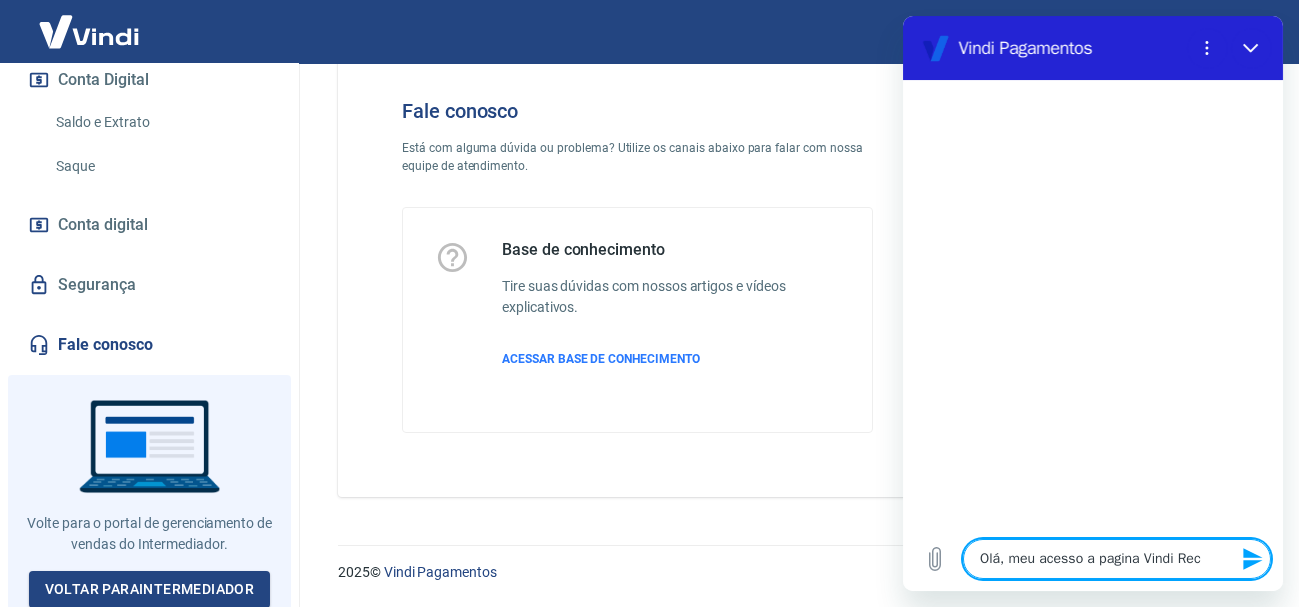 type on "Olá, meu acesso a pagina Vindi Reci" 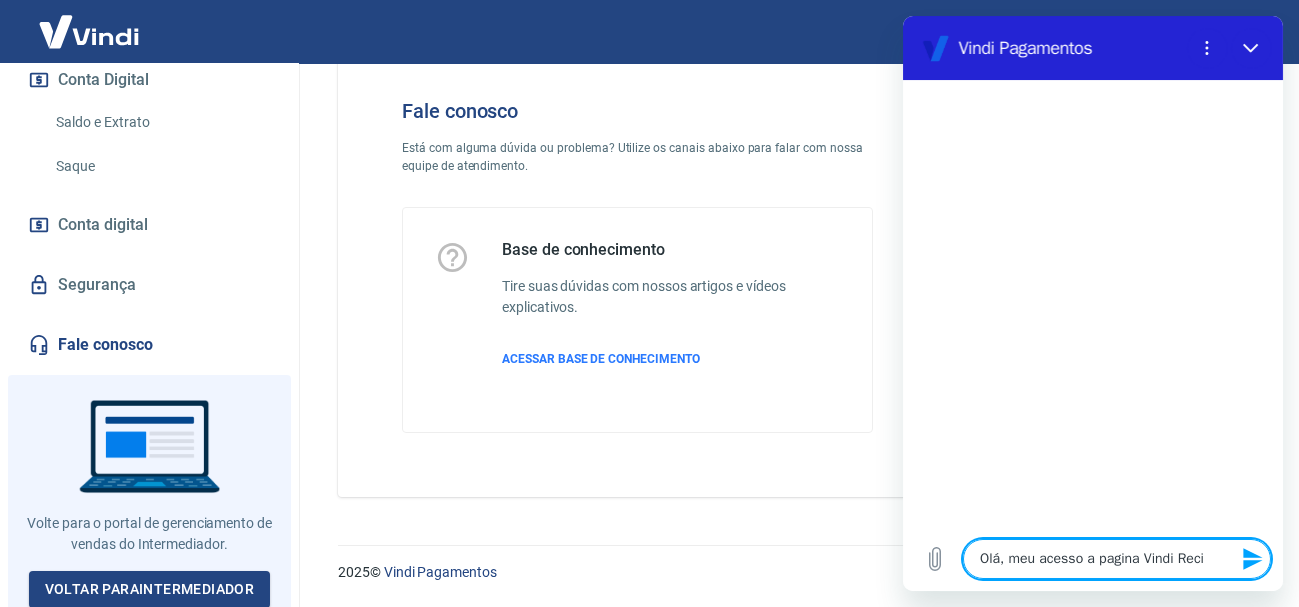type on "Olá, meu acesso a pagina Vindi Recir" 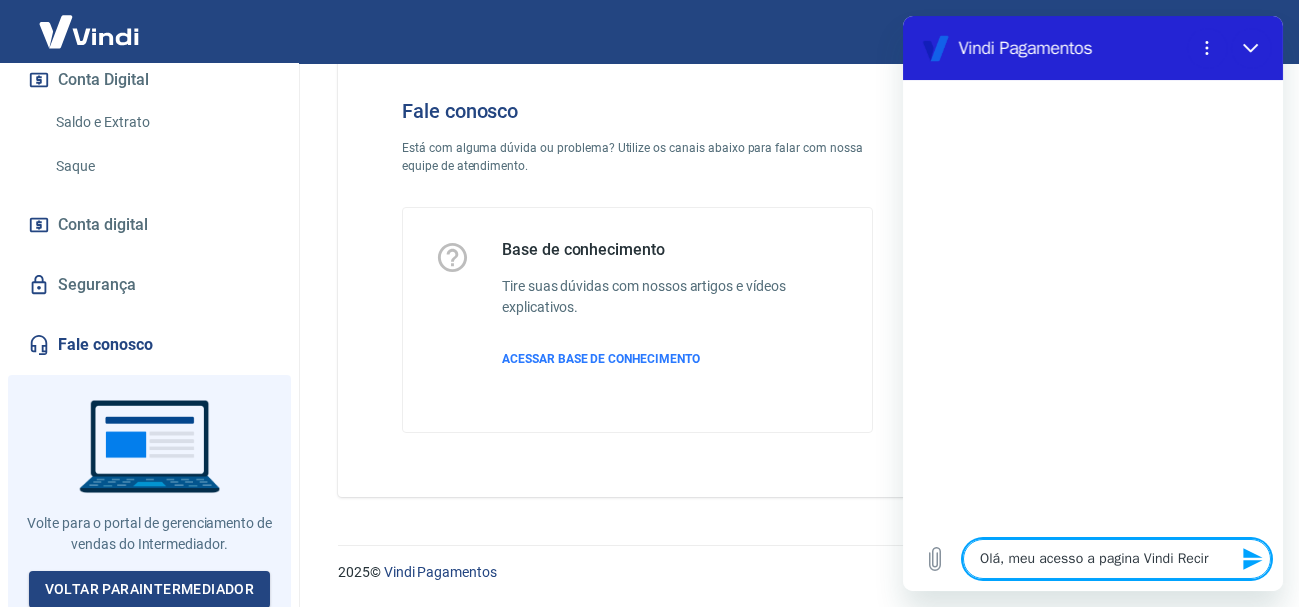 type on "Olá, meu acesso a pagina Vindi Recirr" 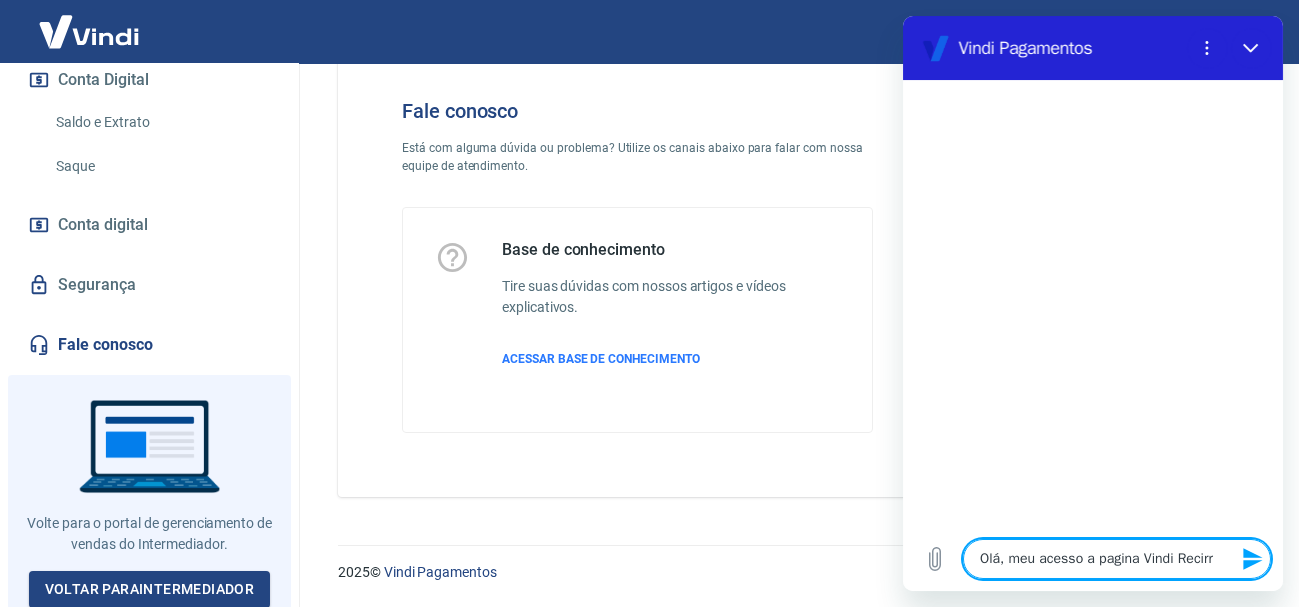 type on "Olá, meu acesso a pagina Vindi Recirre" 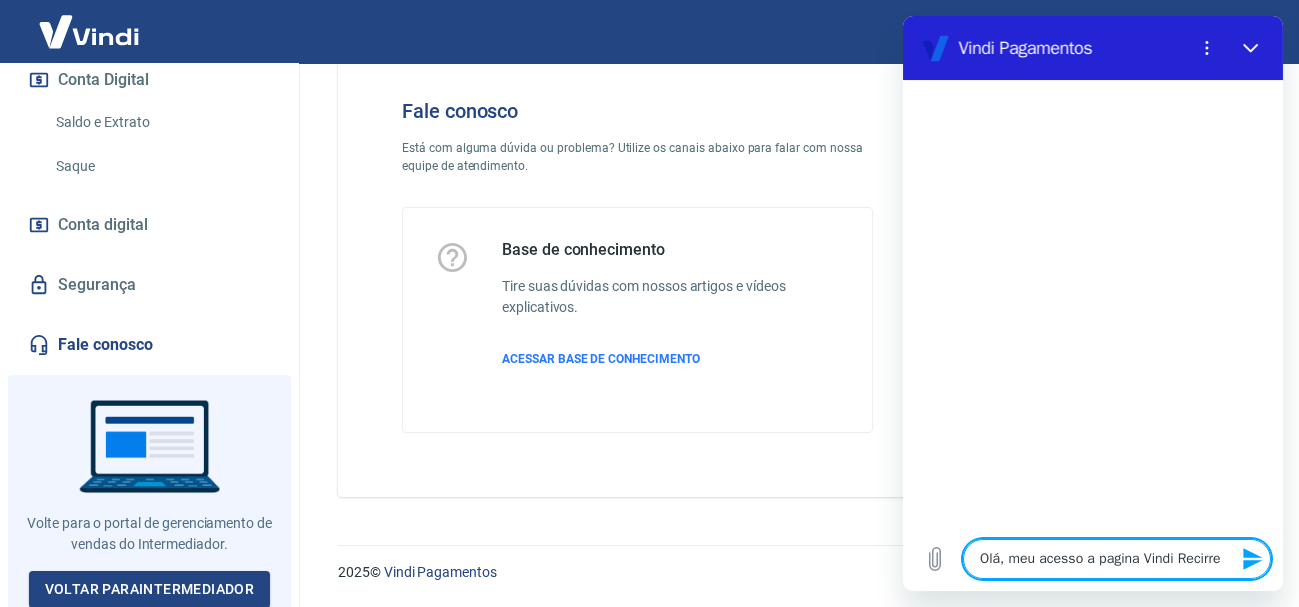 type on "Olá, meu acesso a pagina Vindi Recirr" 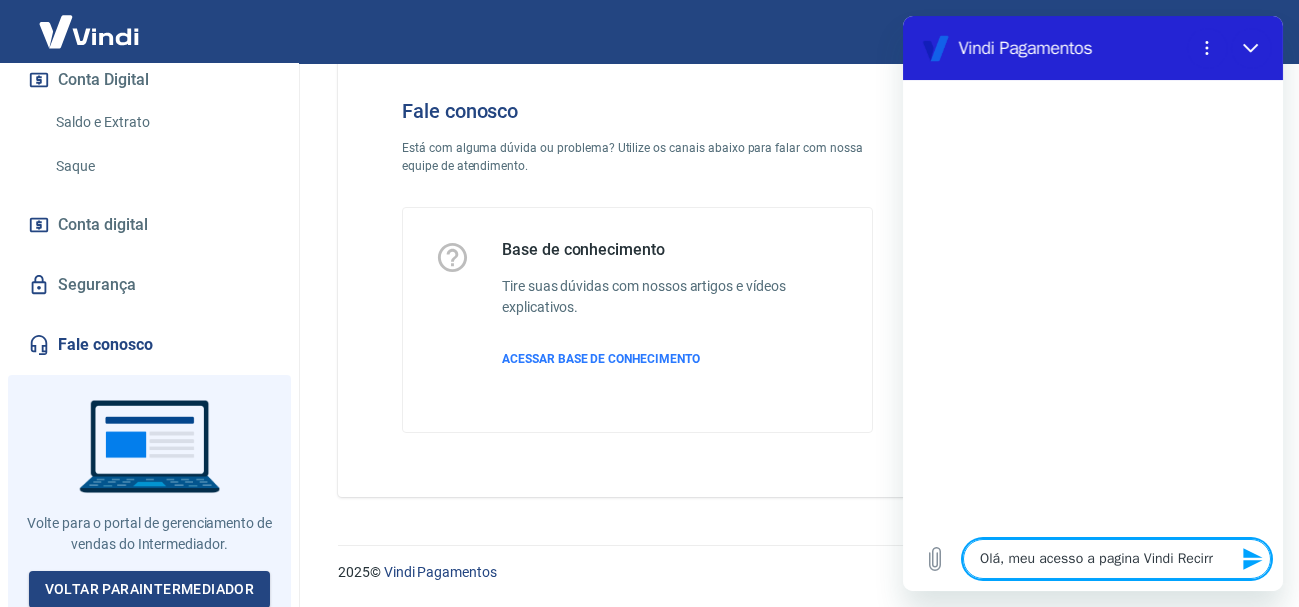 type on "Olá, meu acesso a pagina Vindi Recir" 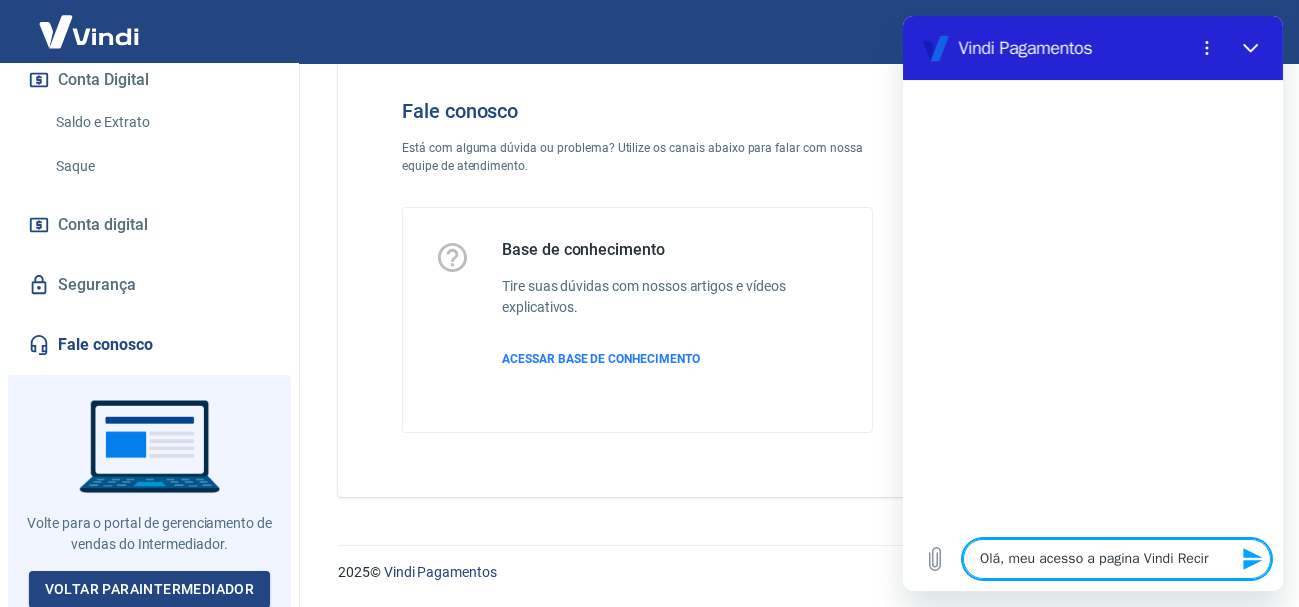 type on "Olá, meu acesso a pagina Vindi Reci" 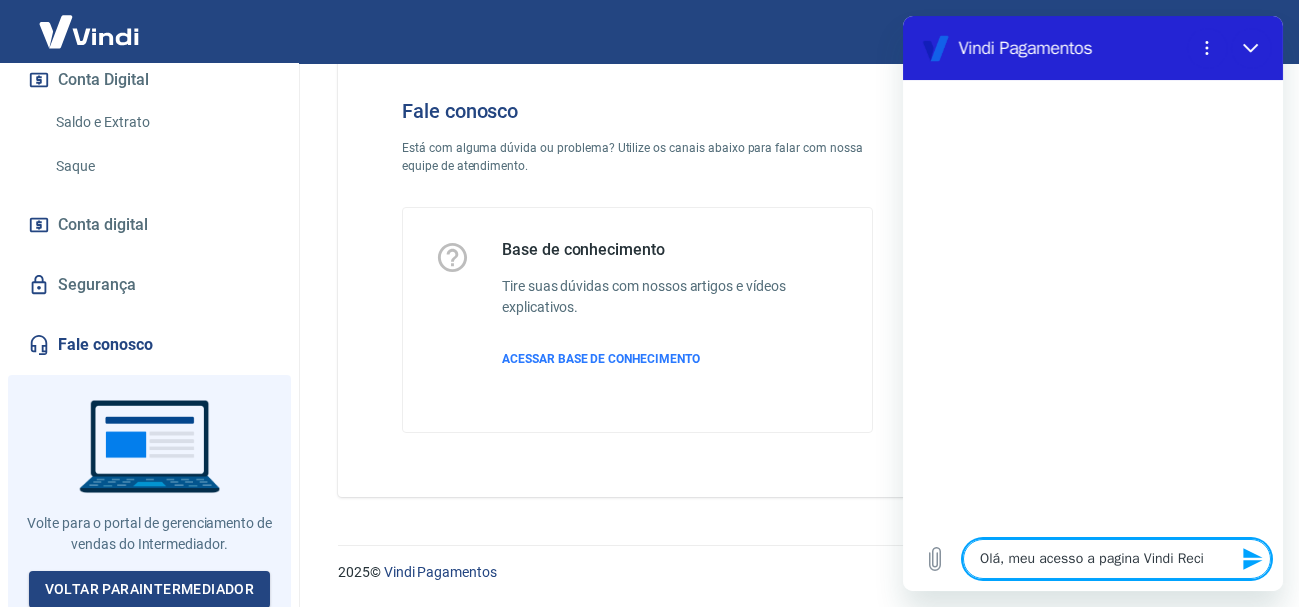 type on "Olá, meu acesso a pagina Vindi Rec" 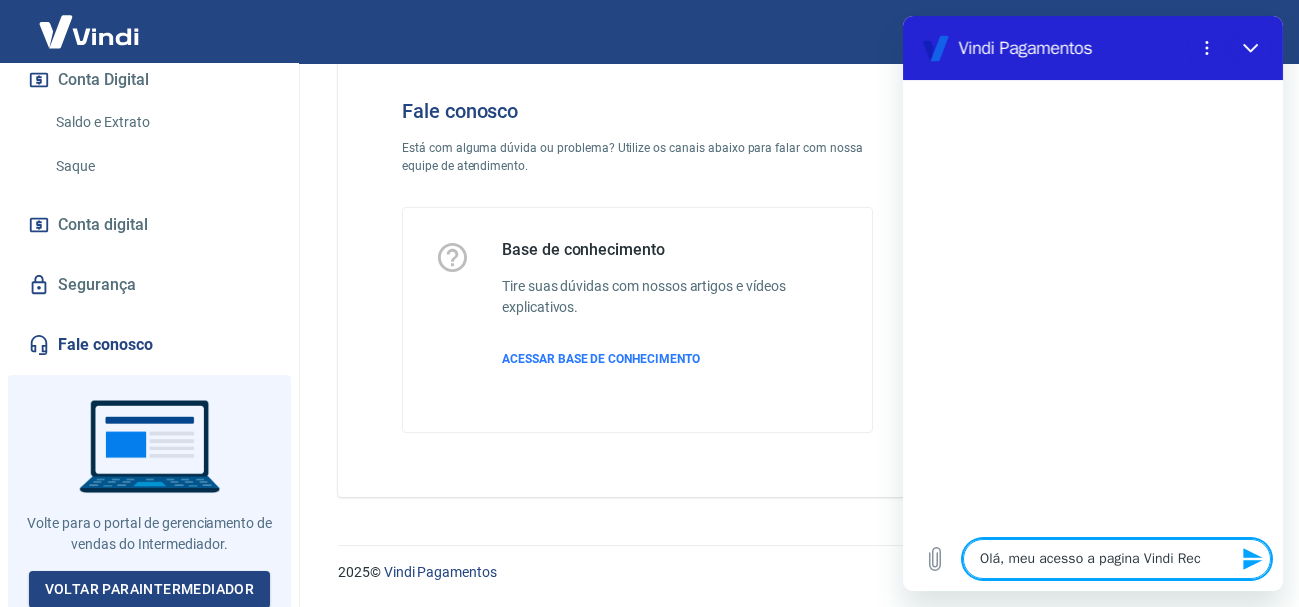 type on "Olá, meu acesso a pagina Vindi Reco" 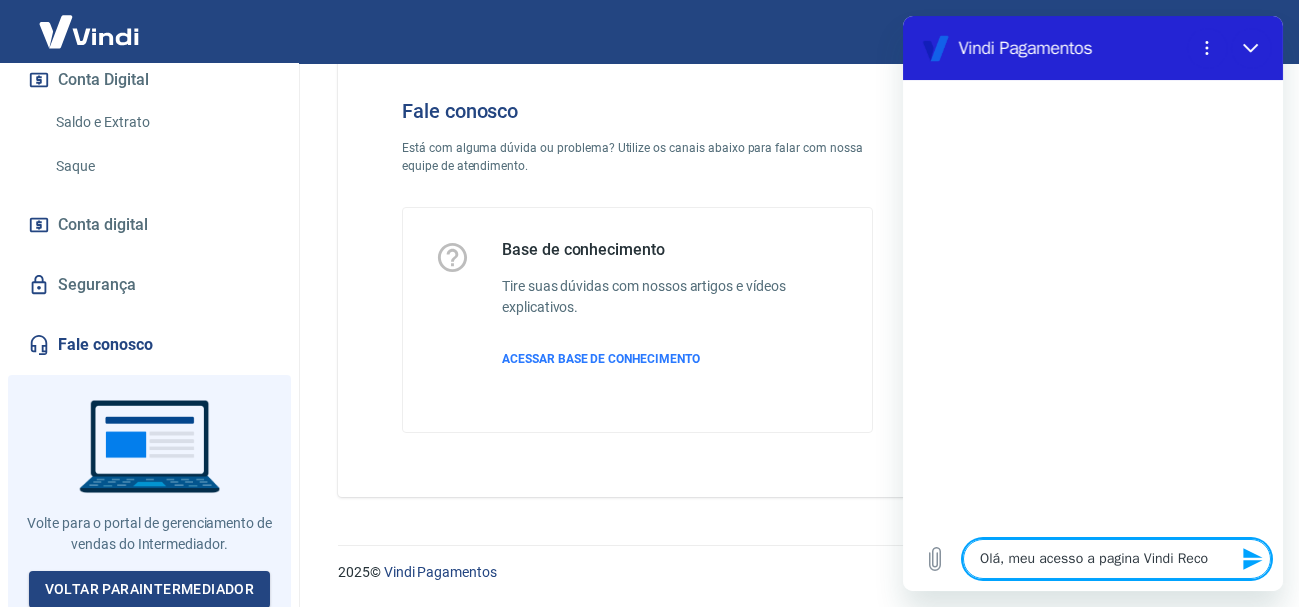 type on "Olá, meu acesso a pagina Vindi Recor" 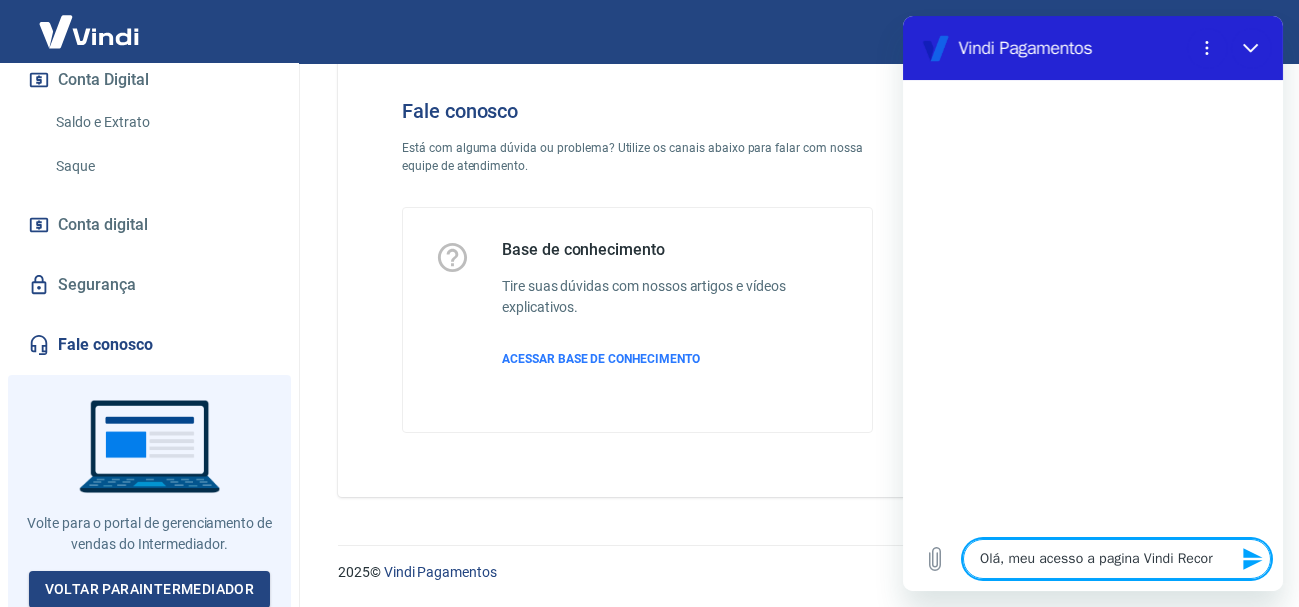 type on "Olá, meu acesso a pagina Vindi Recorr" 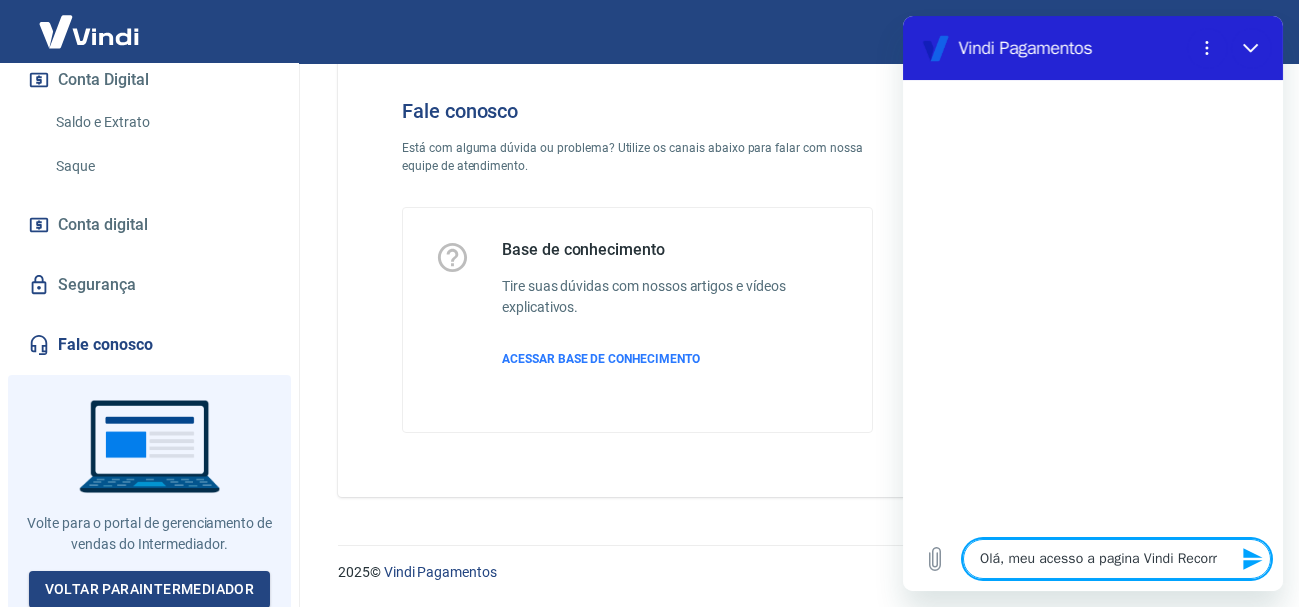 type on "Olá, meu acesso a pagina Vindi Recorre" 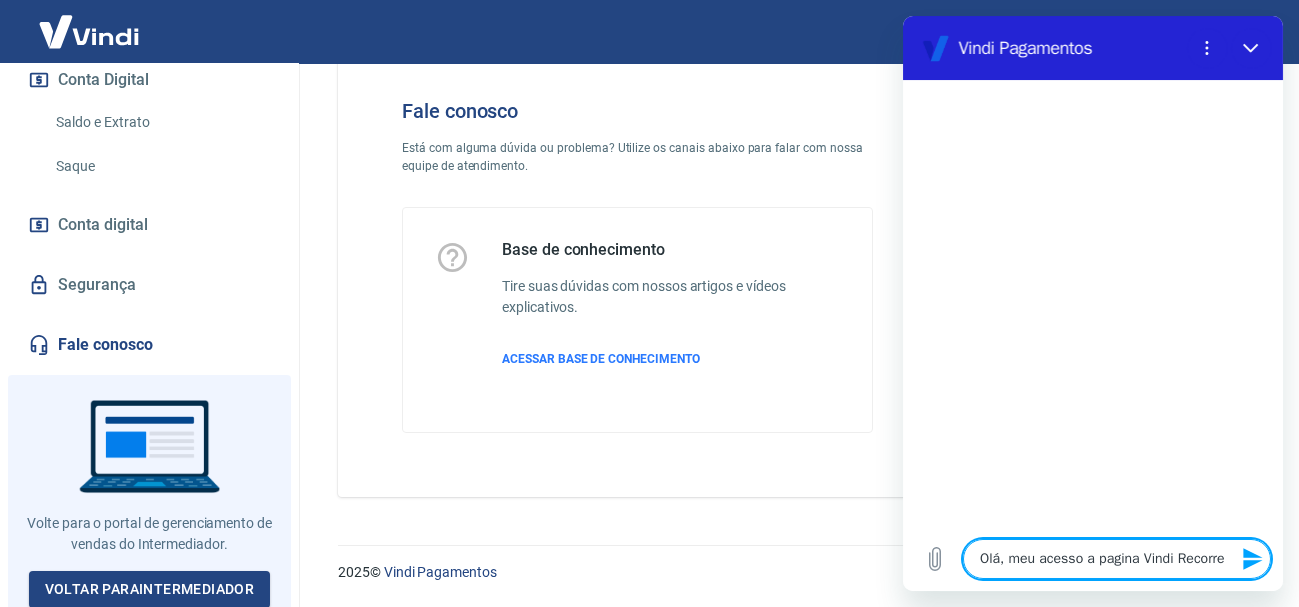 type on "Olá, meu acesso a pagina Vindi Recorren" 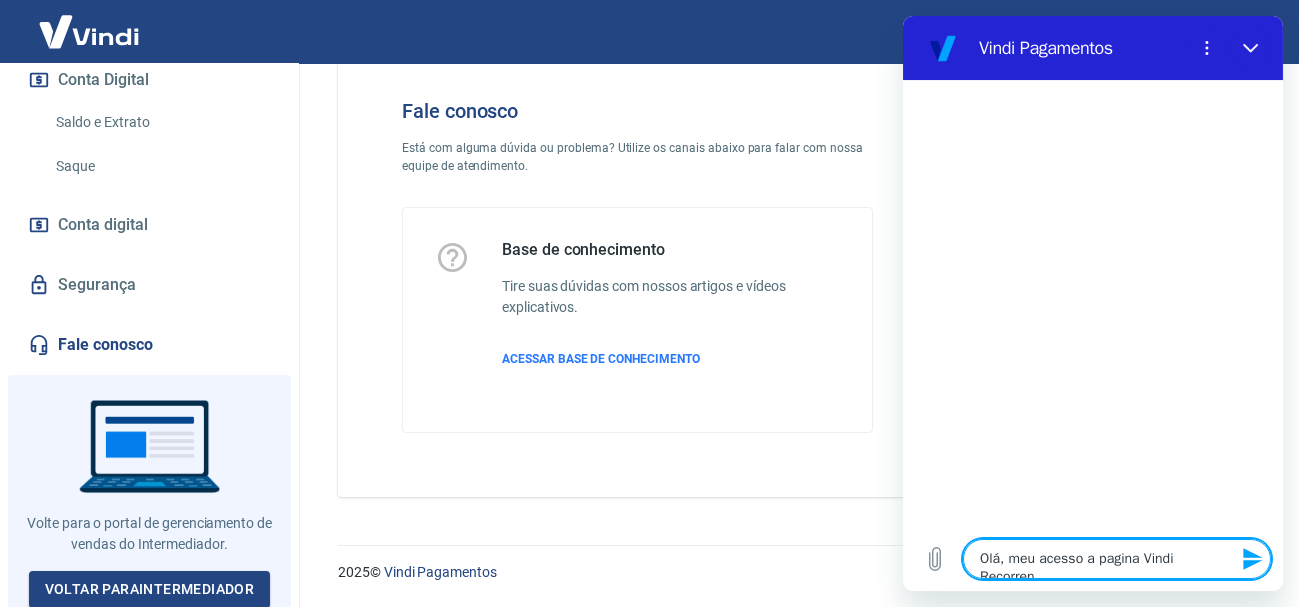 type on "Olá, meu acesso a pagina Vindi Recorrenc" 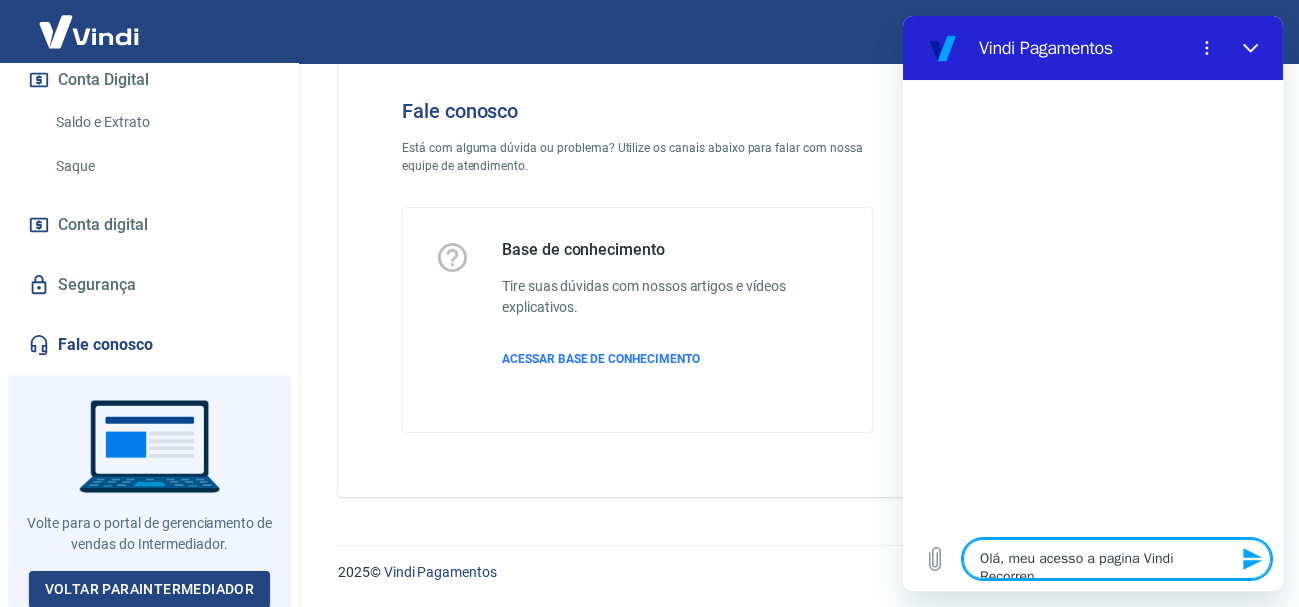 type on "x" 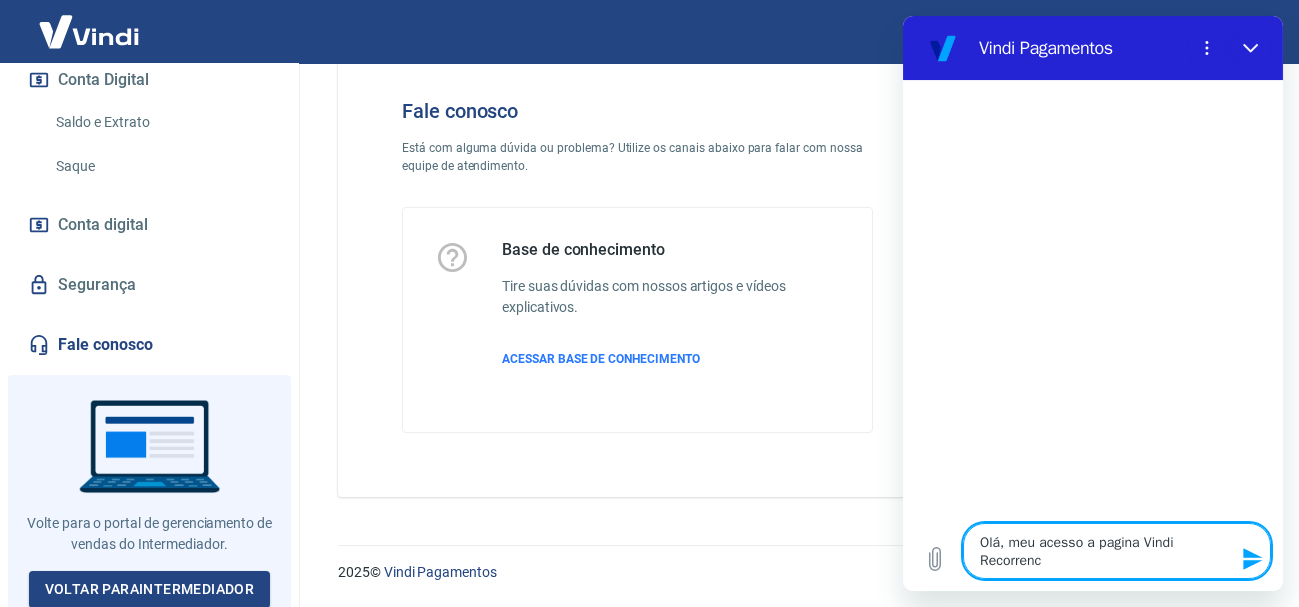 type on "Olá, meu acesso a pagina Vindi Recorrenca" 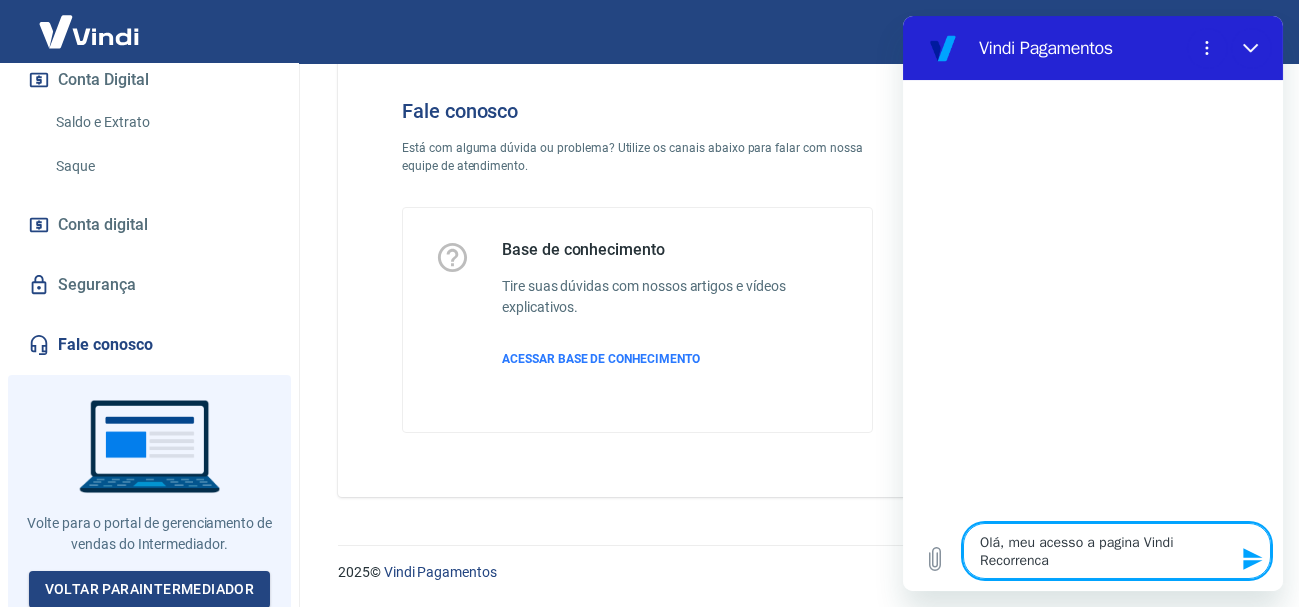 type on "Olá, meu acesso a pagina Vindi Recorrenca" 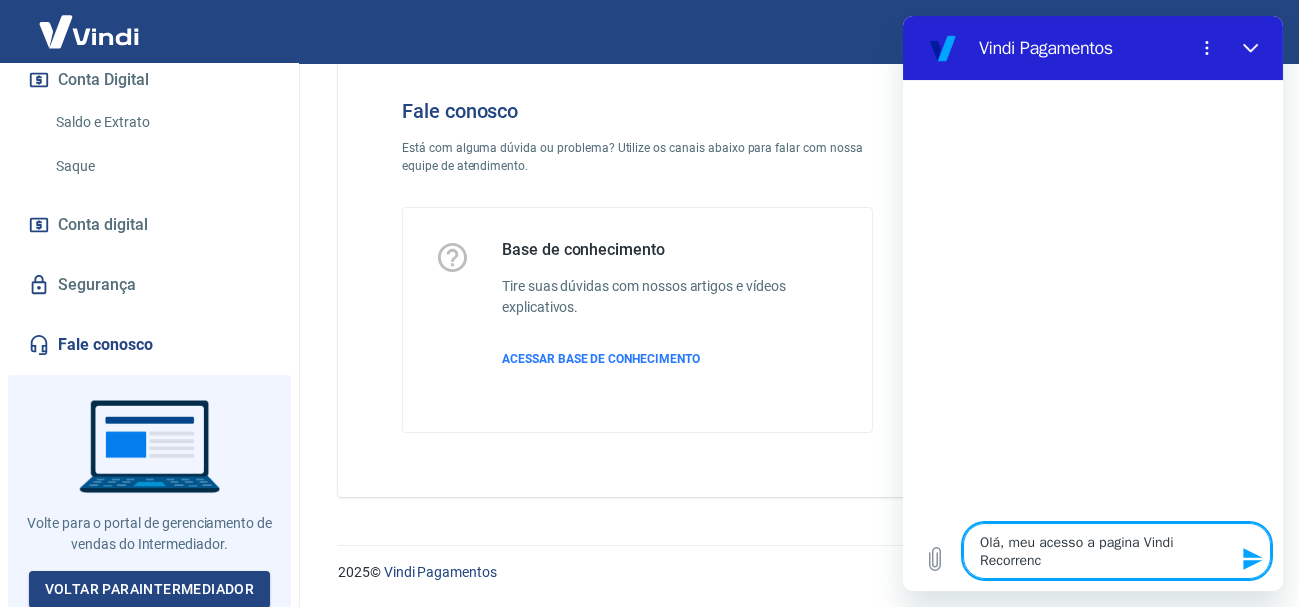 type on "Olá, meu acesso a pagina Vindi Recorrencu" 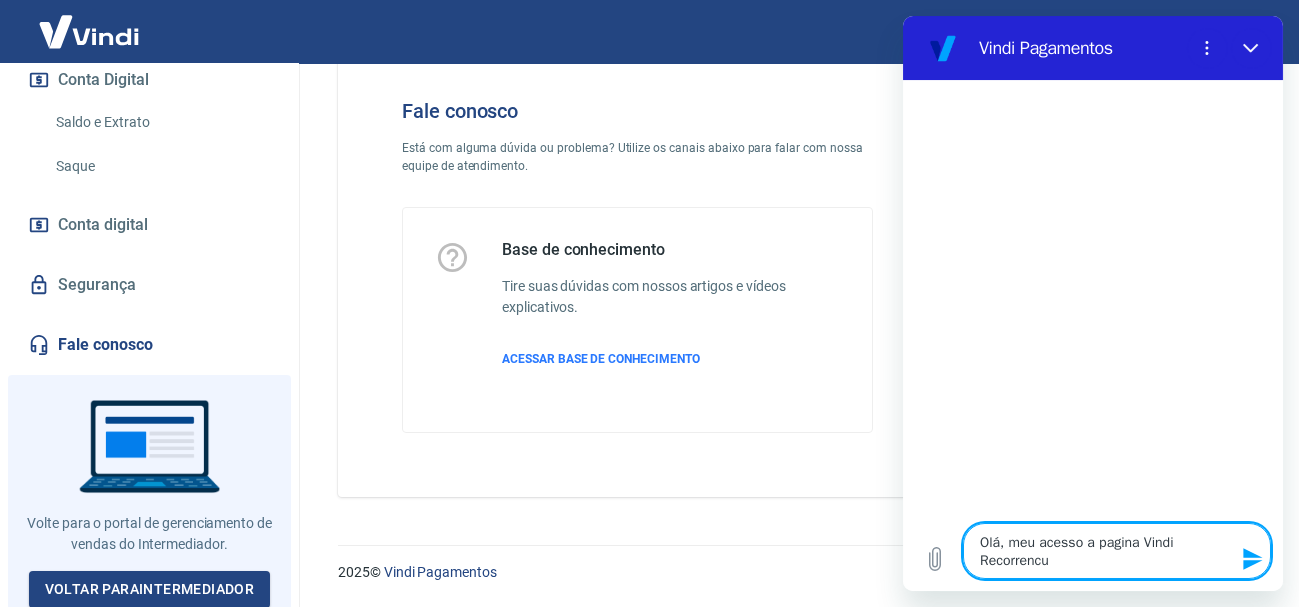 type on "Olá, meu acesso a pagina Vindi Recorrencua" 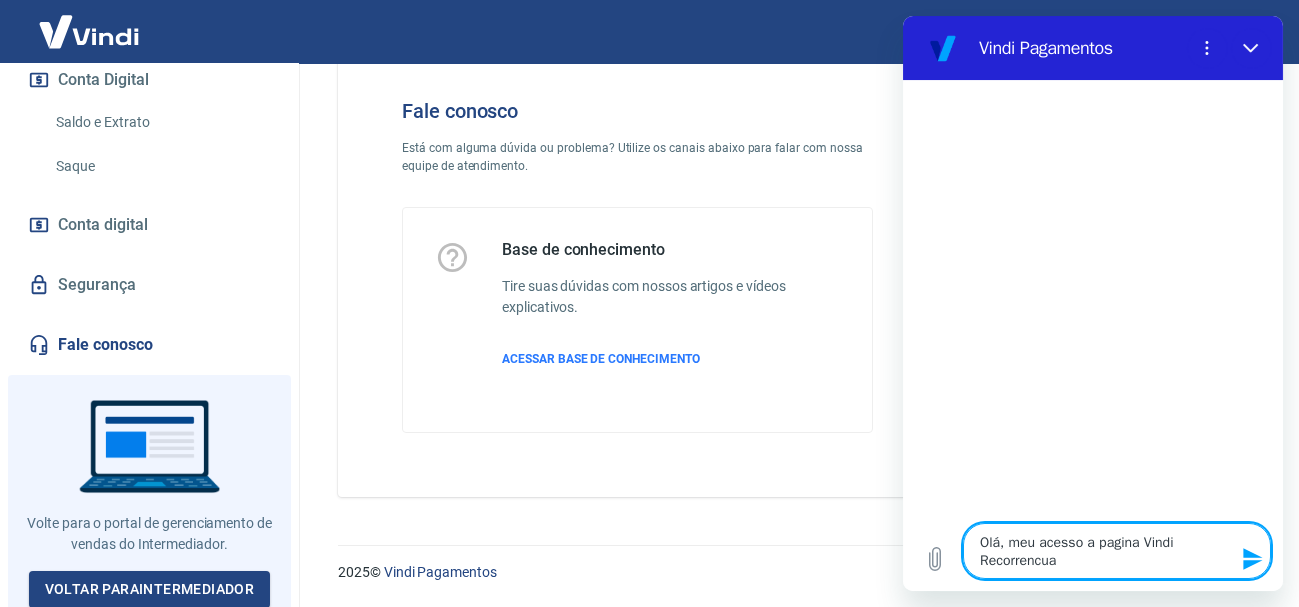 type on "Olá, meu acesso a pagina Vindi Recorrencua" 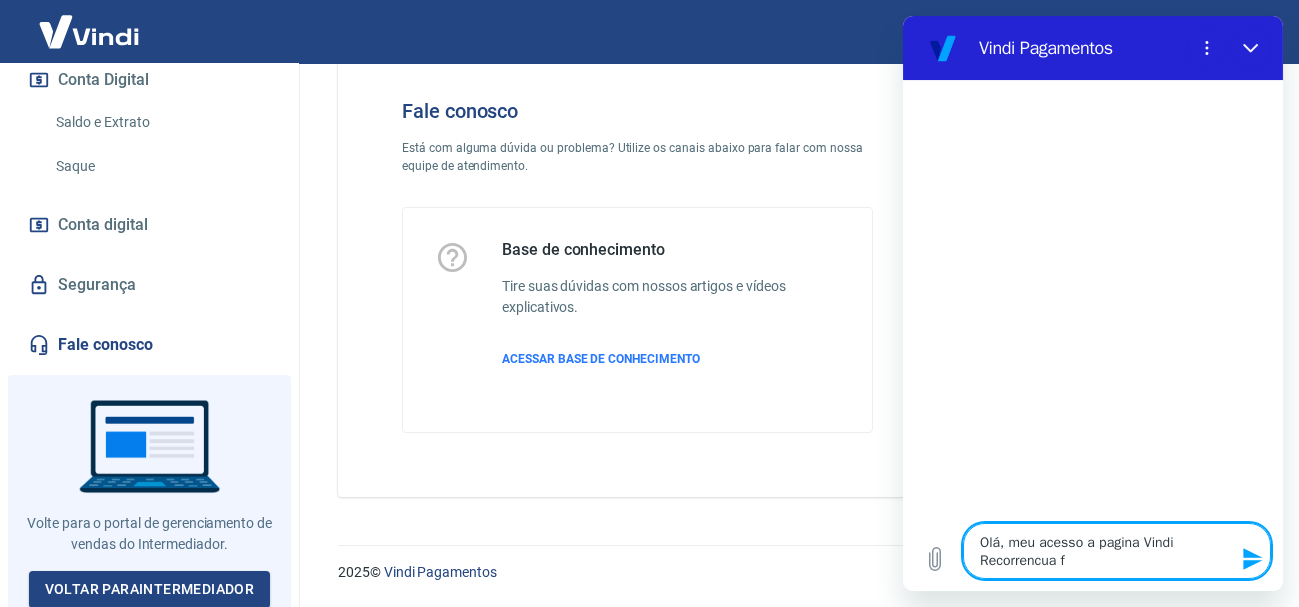 type on "Olá, meu acesso a pagina Vindi Recorrencua fo" 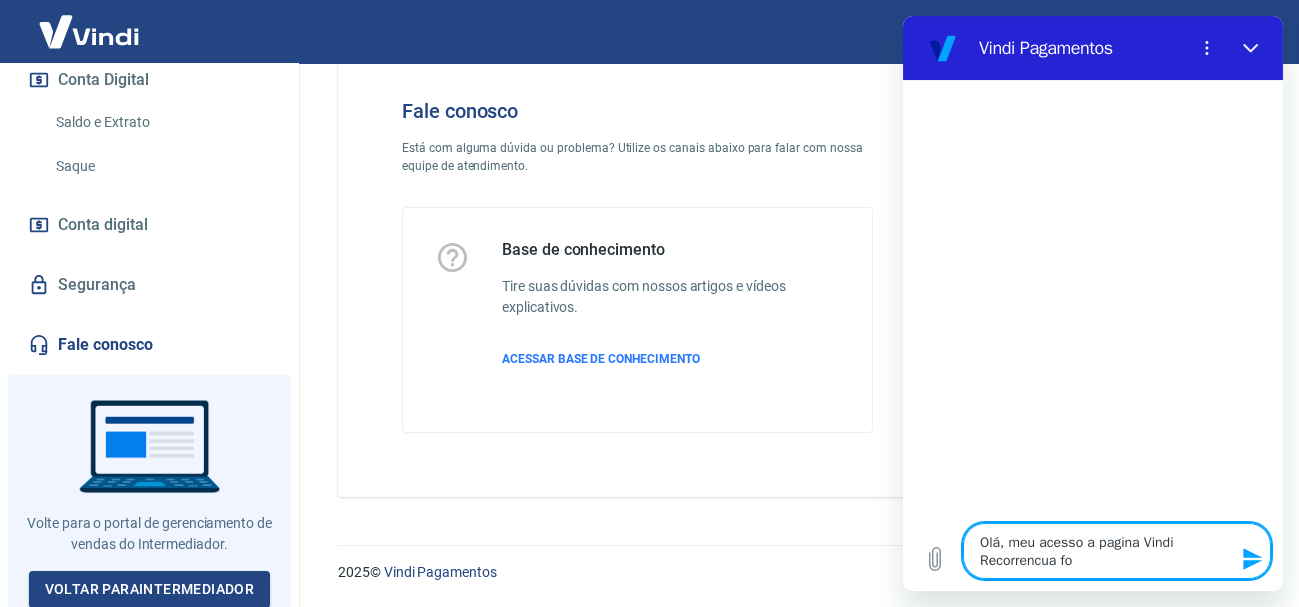 type on "Olá, meu acesso a pagina Vindi Recorrencua foi" 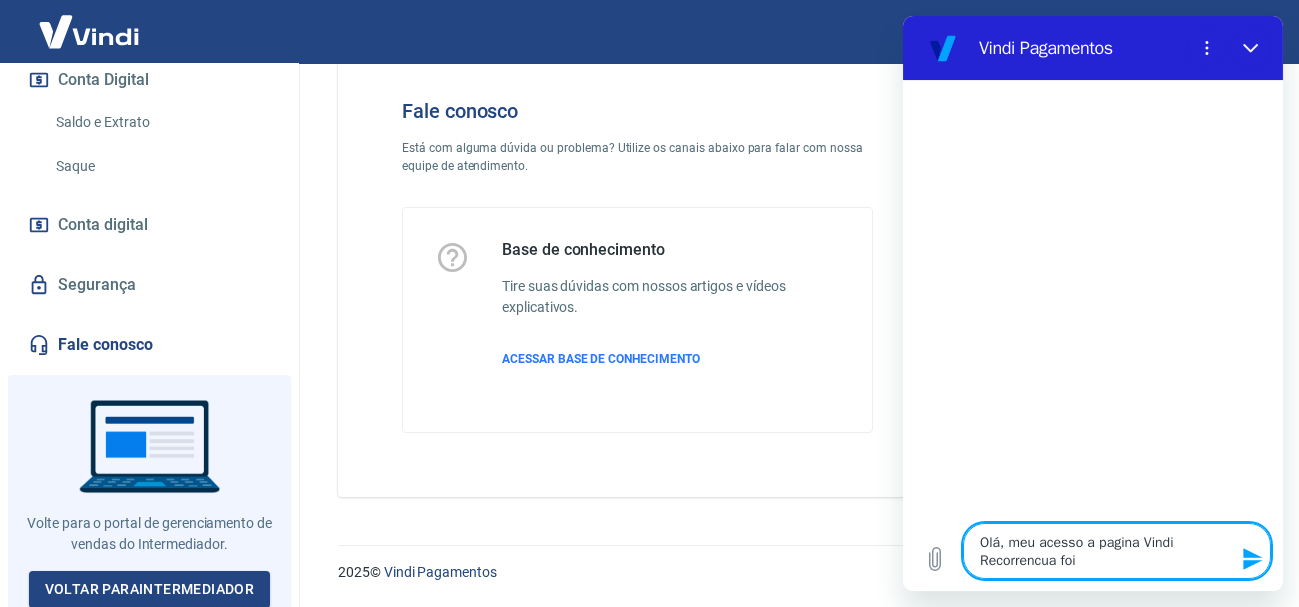 type on "Olá, meu acesso a pagina Vindi Recorrencua foi" 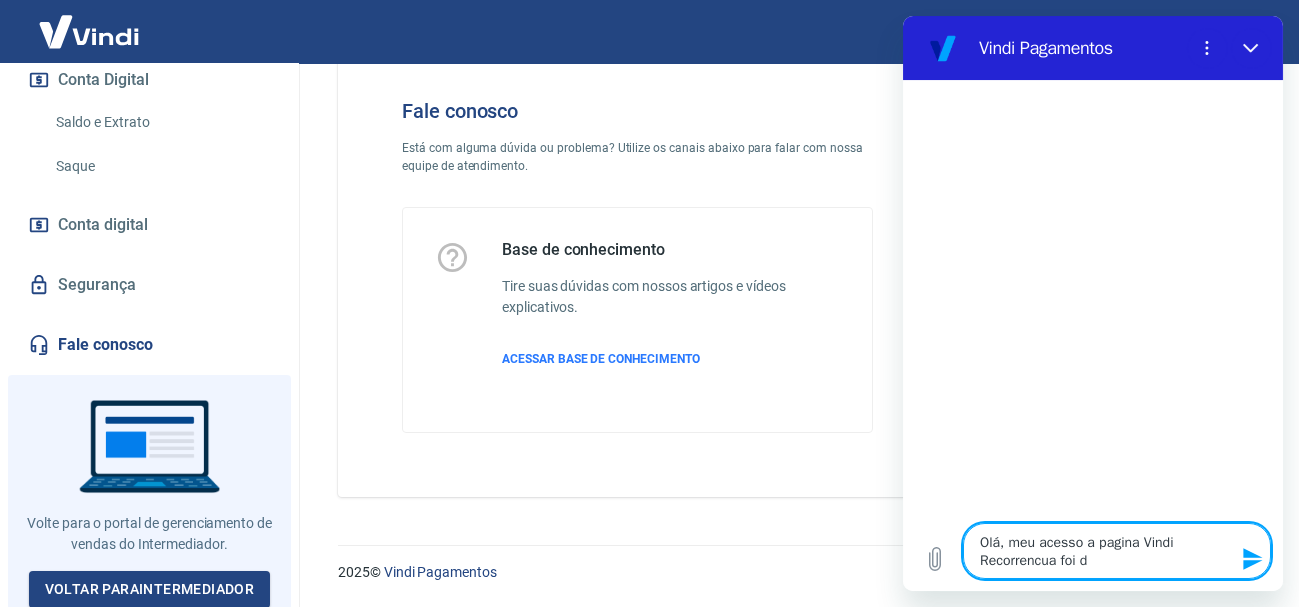 type on "Olá, meu acesso a pagina Vindi Recorrencua foi de" 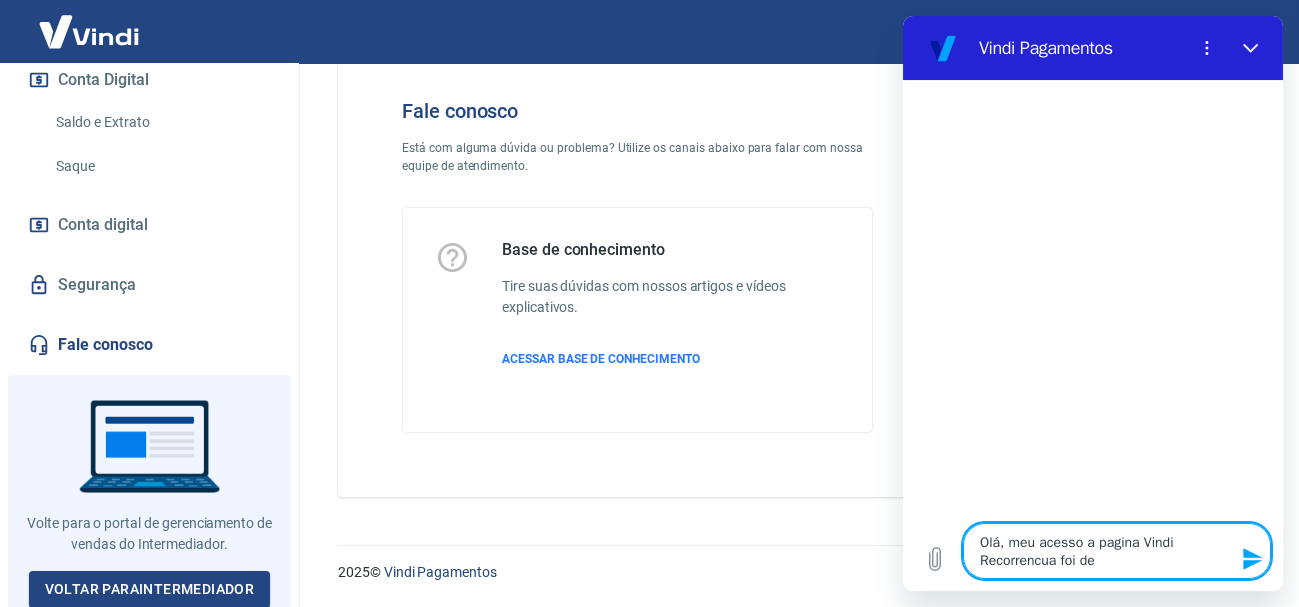 type on "Olá, meu acesso a pagina Vindi Recorrencua foi des" 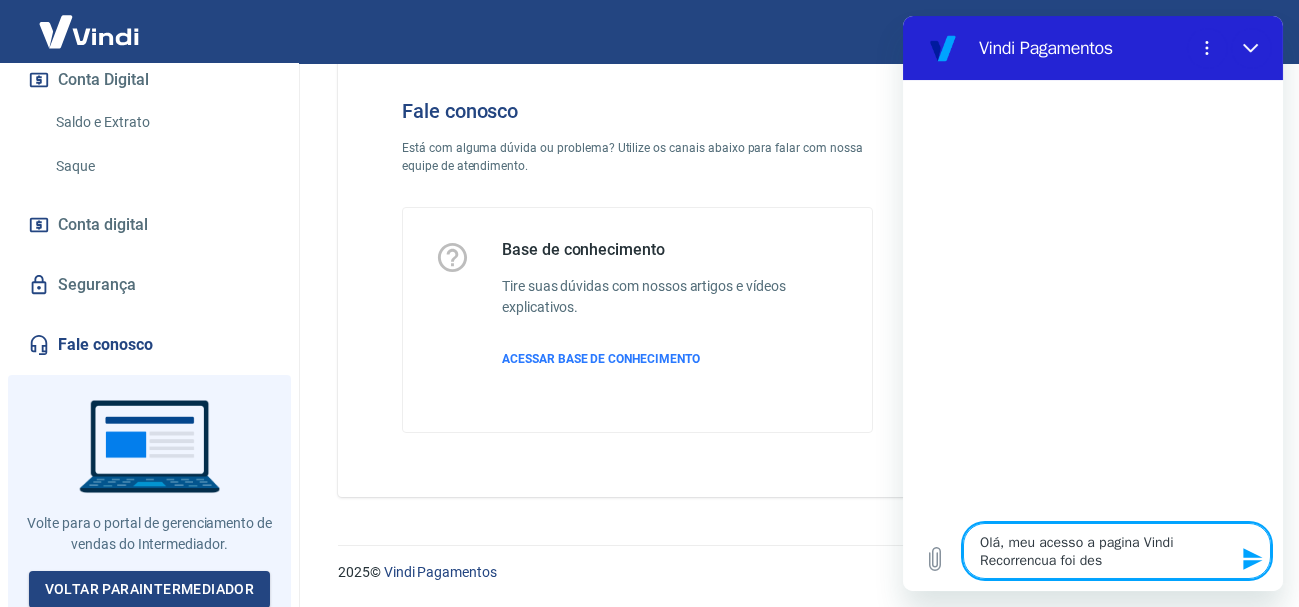 type on "Olá, meu acesso a pagina Vindi Recorrencua foi desa" 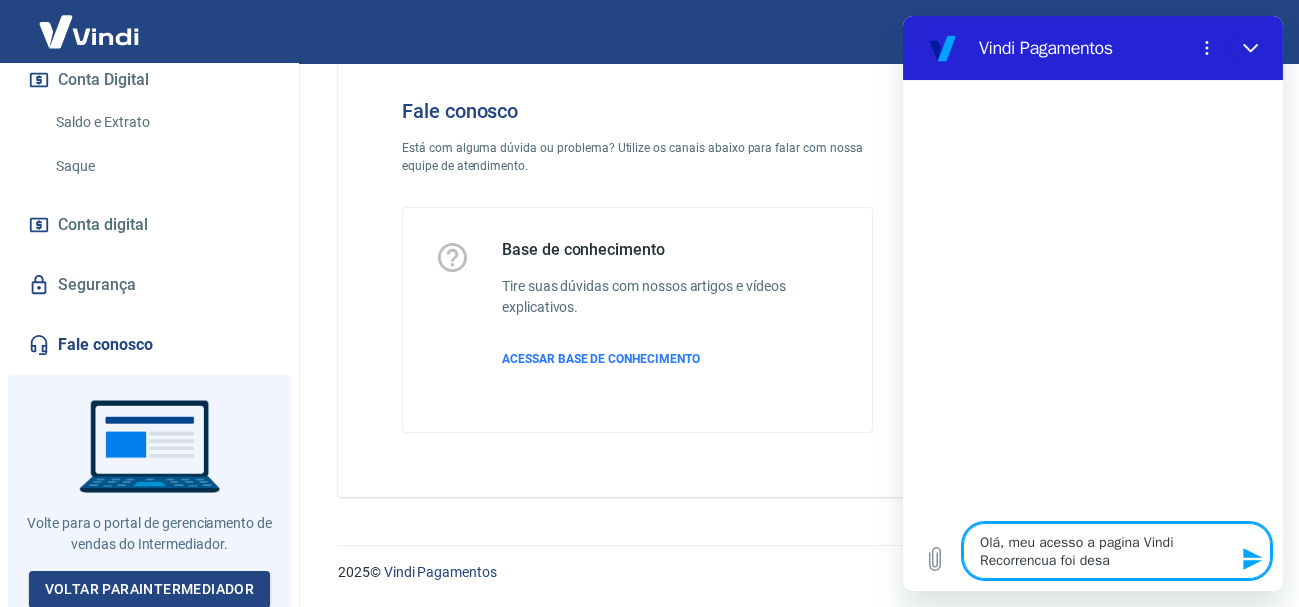 type on "Olá, meu acesso a pagina Vindi Recorrencua foi des" 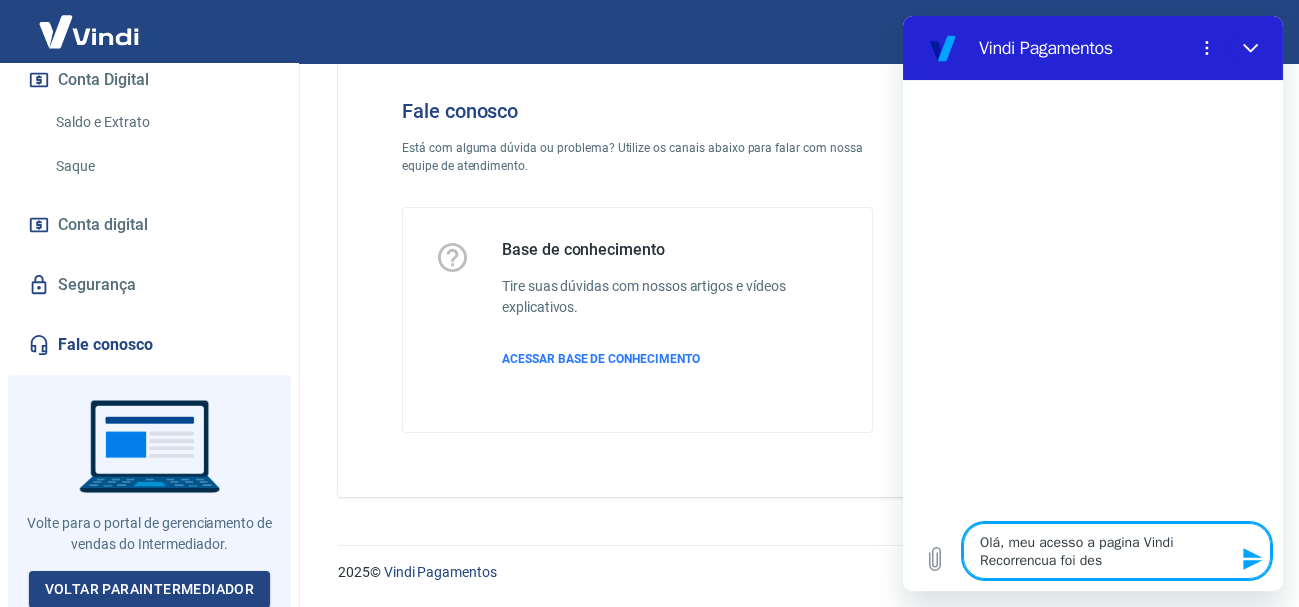 type on "Olá, meu acesso a pagina Vindi Recorrencua foi de" 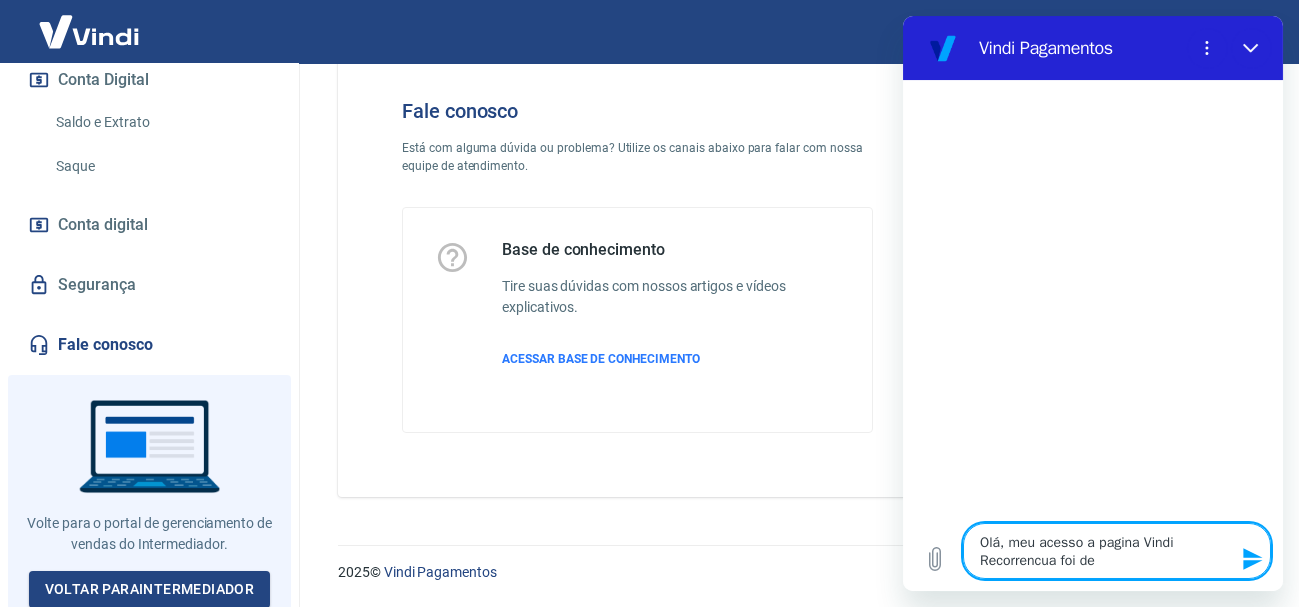 type on "Olá, meu acesso a pagina Vindi Recorrencua foi d" 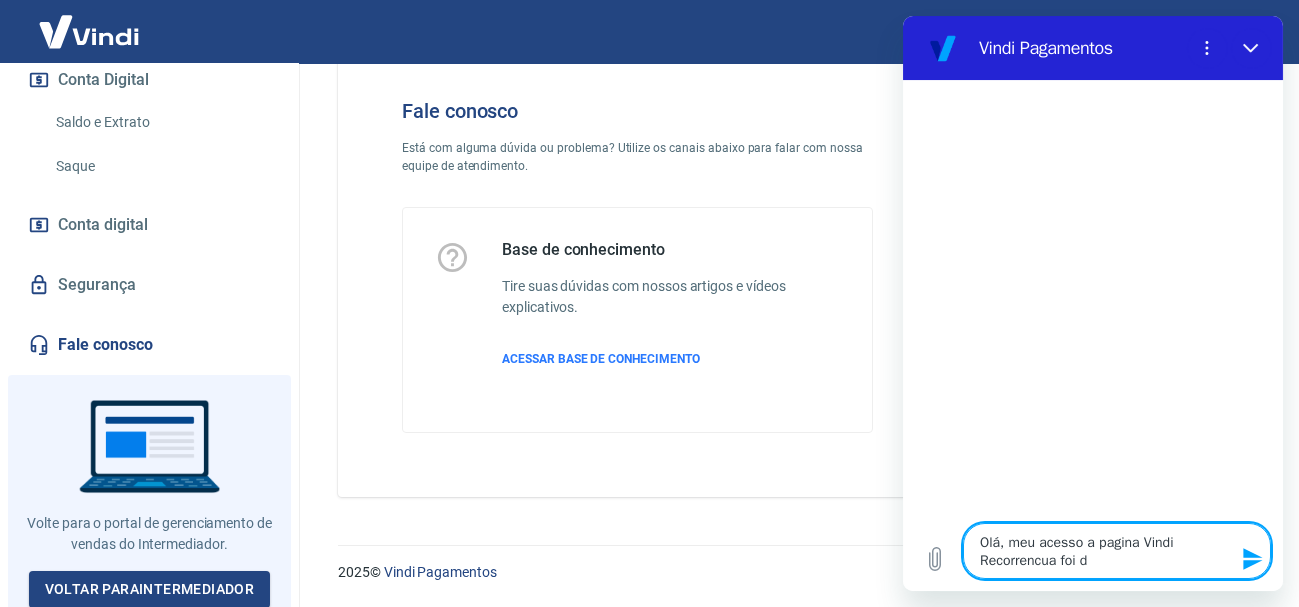 type on "Olá, meu acesso a pagina Vindi Recorrencua foi" 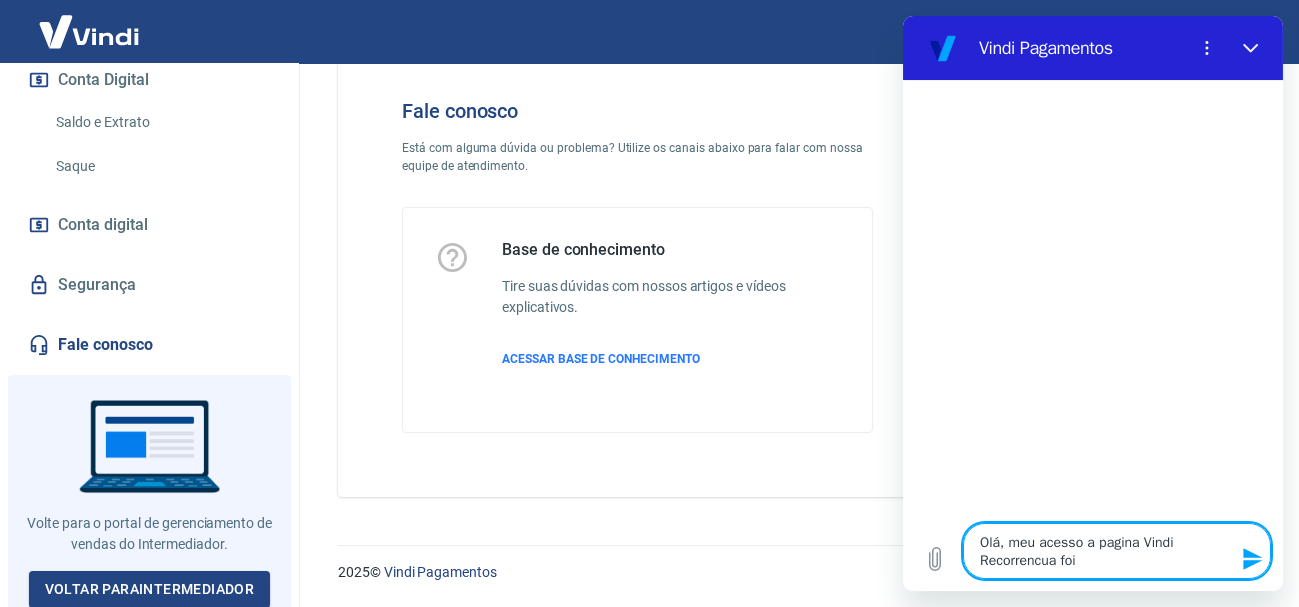 type on "Olá, meu acesso a pagina Vindi Recorrencua foi" 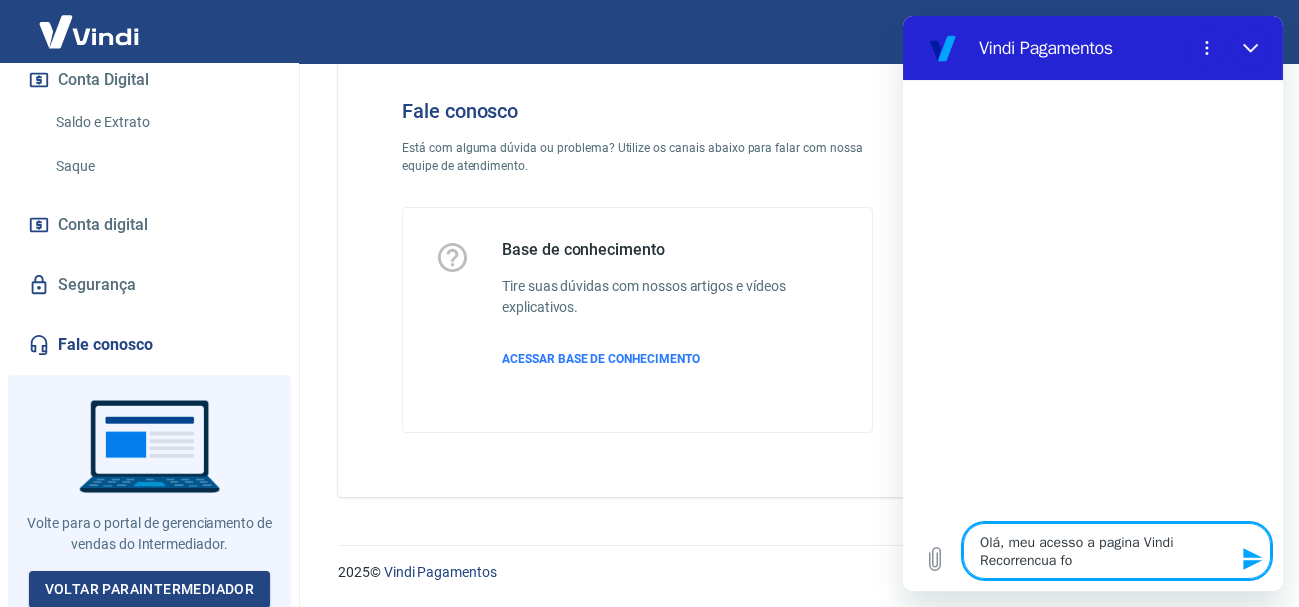 type on "Olá, meu acesso a pagina Vindi Recorrencua f" 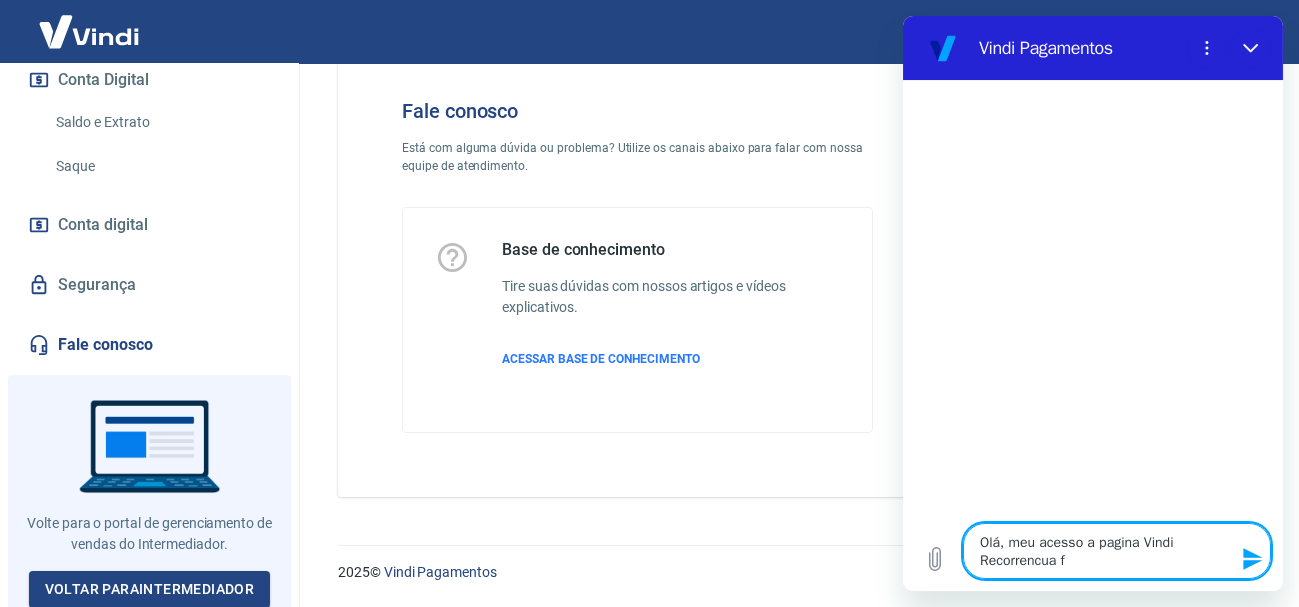 type on "Olá, meu acesso a pagina Vindi Recorrencua" 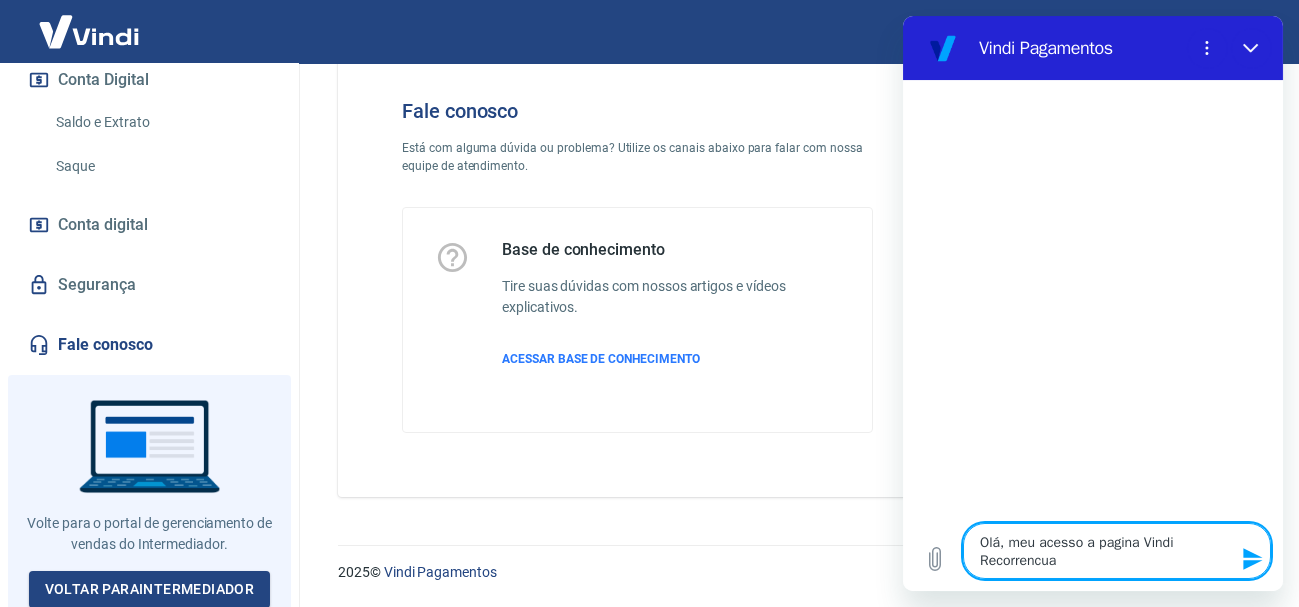 type on "Olá, meu acesso a pagina Vindi Recorrencua" 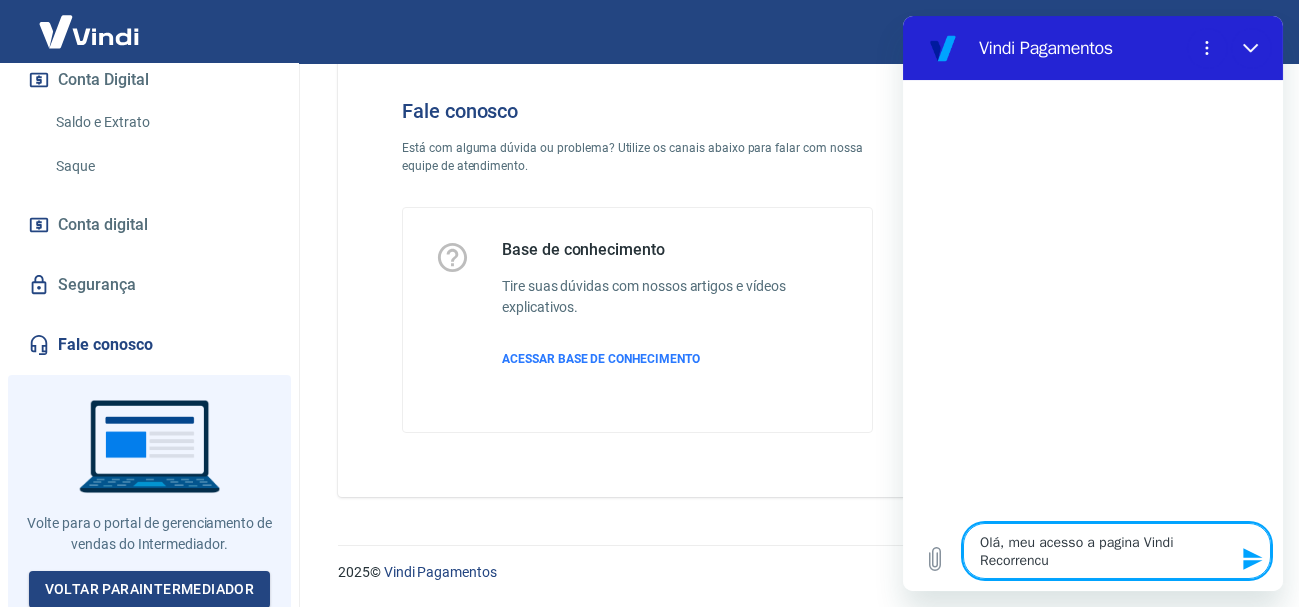 type on "x" 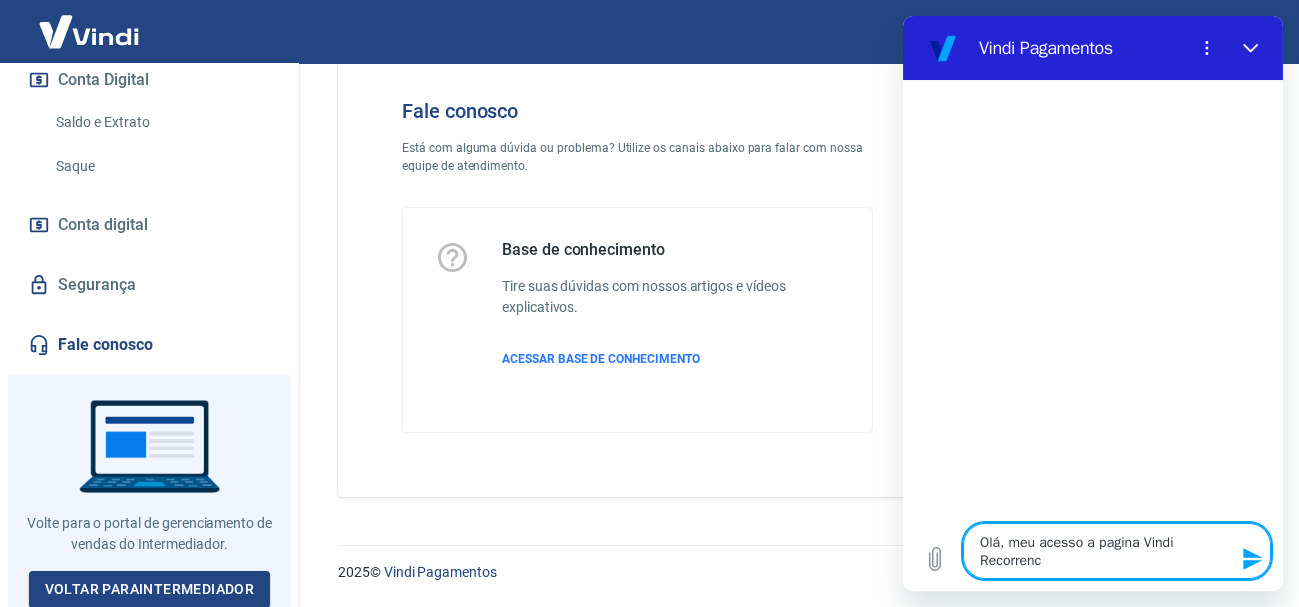 type on "Olá, meu acesso a pagina Vindi Recorrenci" 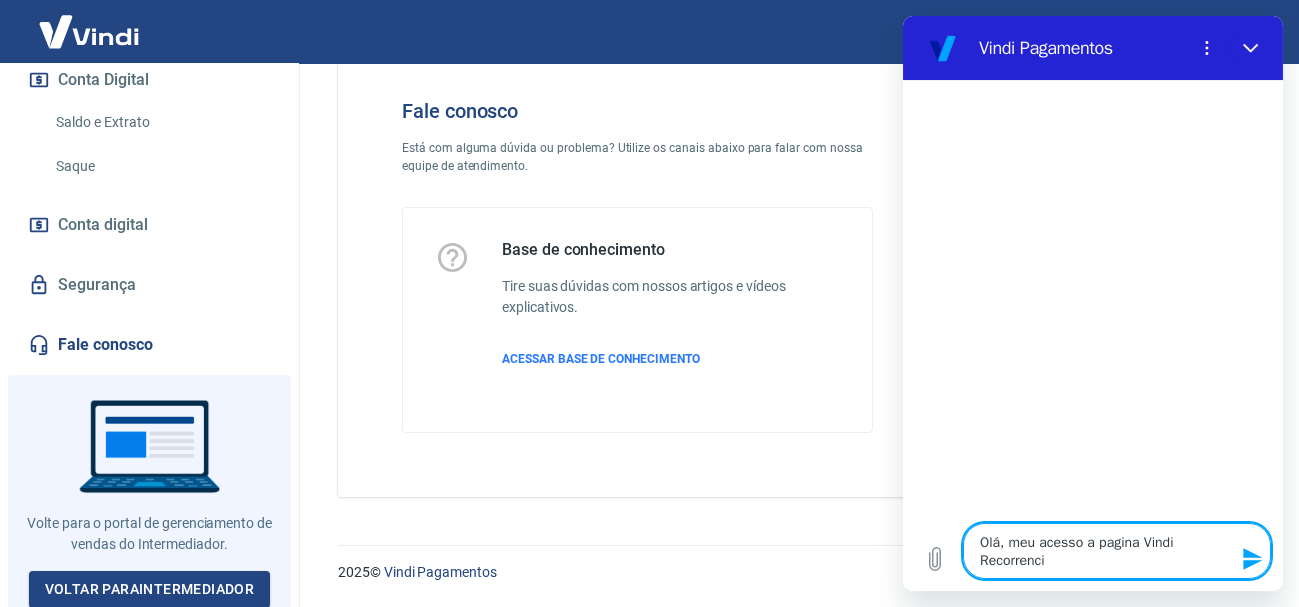 type on "Olá, meu acesso a pagina Vindi Recorrencia" 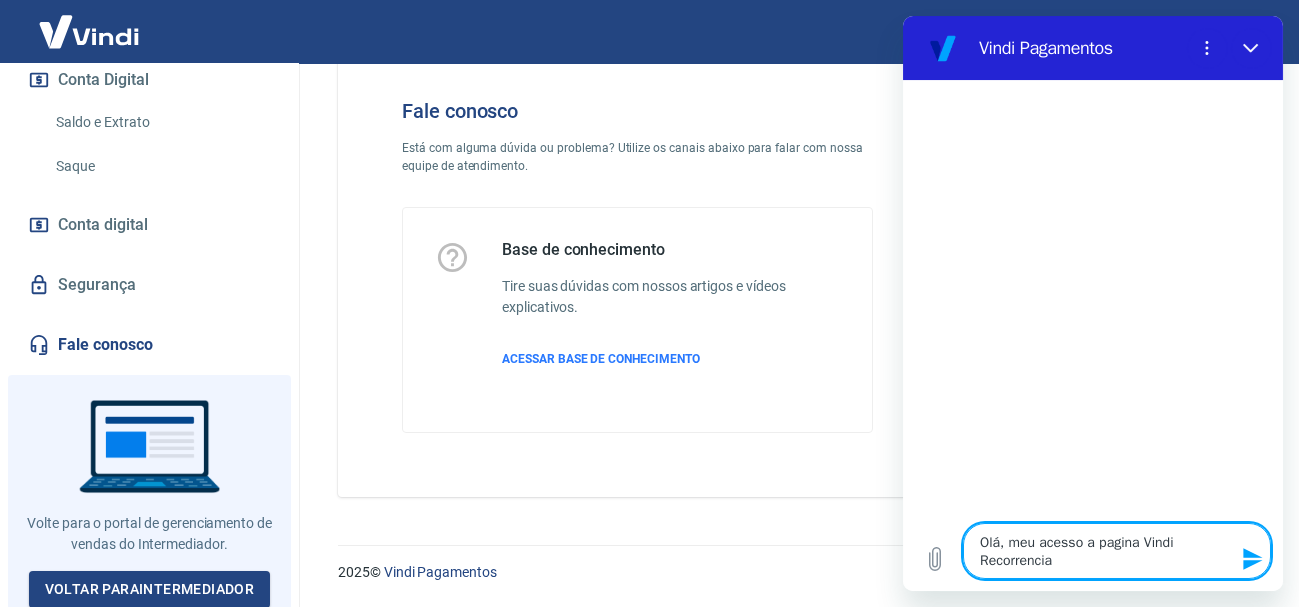 type on "Olá, meu acesso a pagina Vindi Recorrencia" 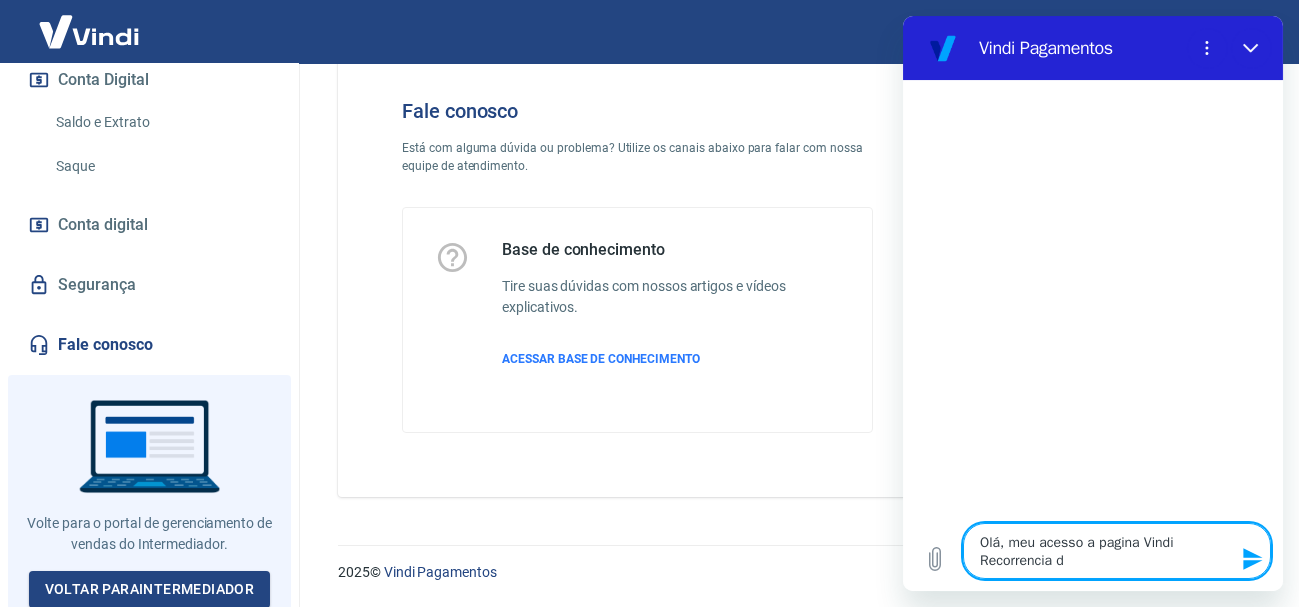 type on "Olá, meu acesso a pagina Vindi Recorrencia do" 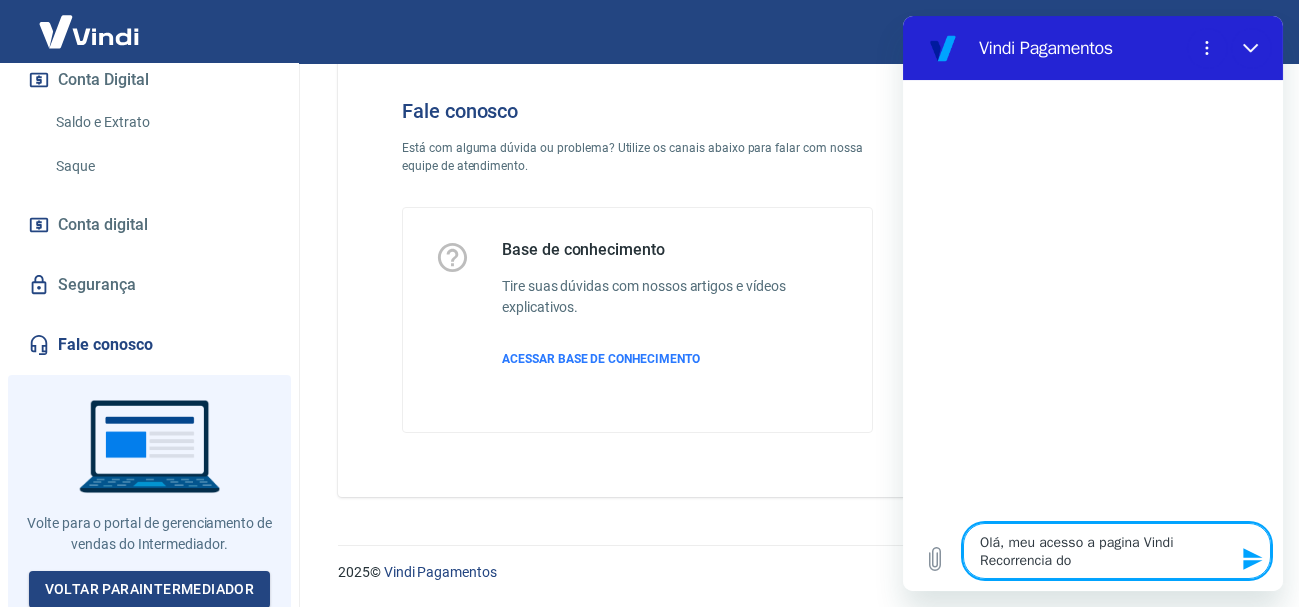 type on "Olá, meu acesso a pagina Vindi Recorrencia d" 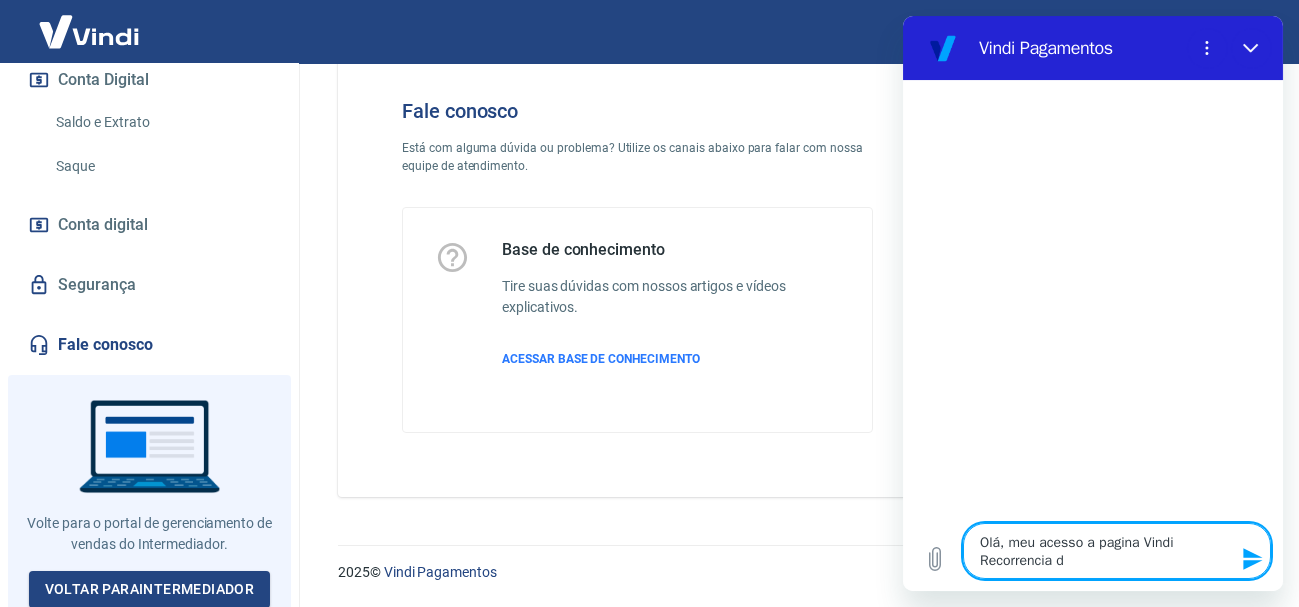 type on "Olá, meu acesso a pagina Vindi Recorrencia" 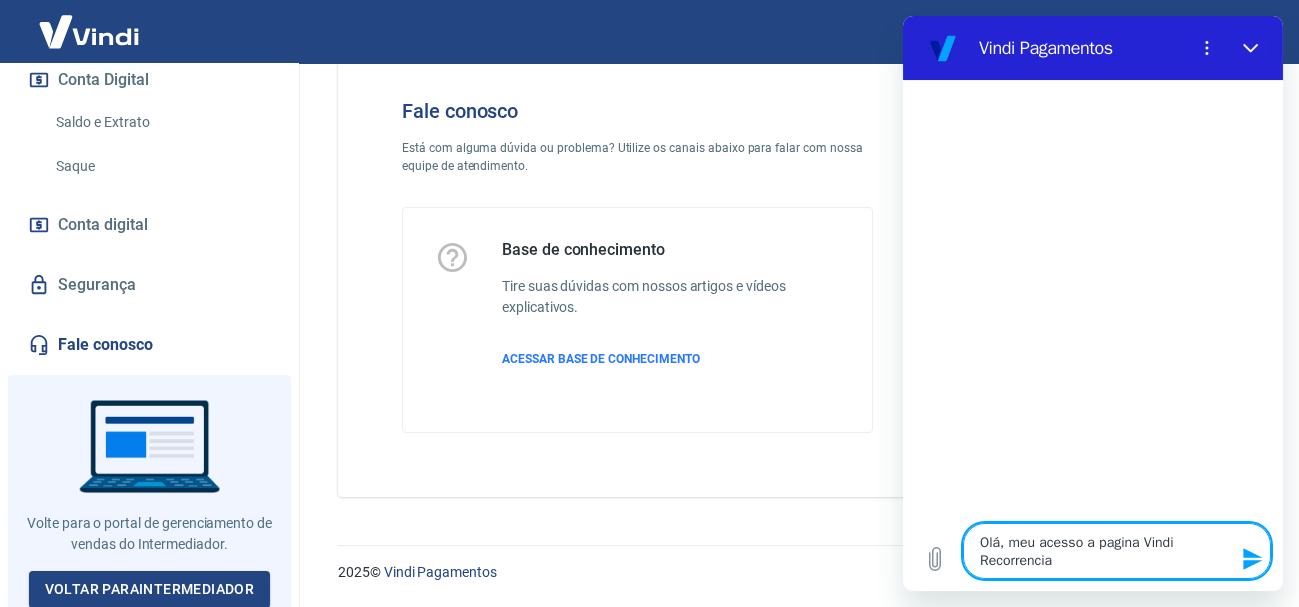 type on "Olá, meu acesso a pagina Vindi Recorrencia f" 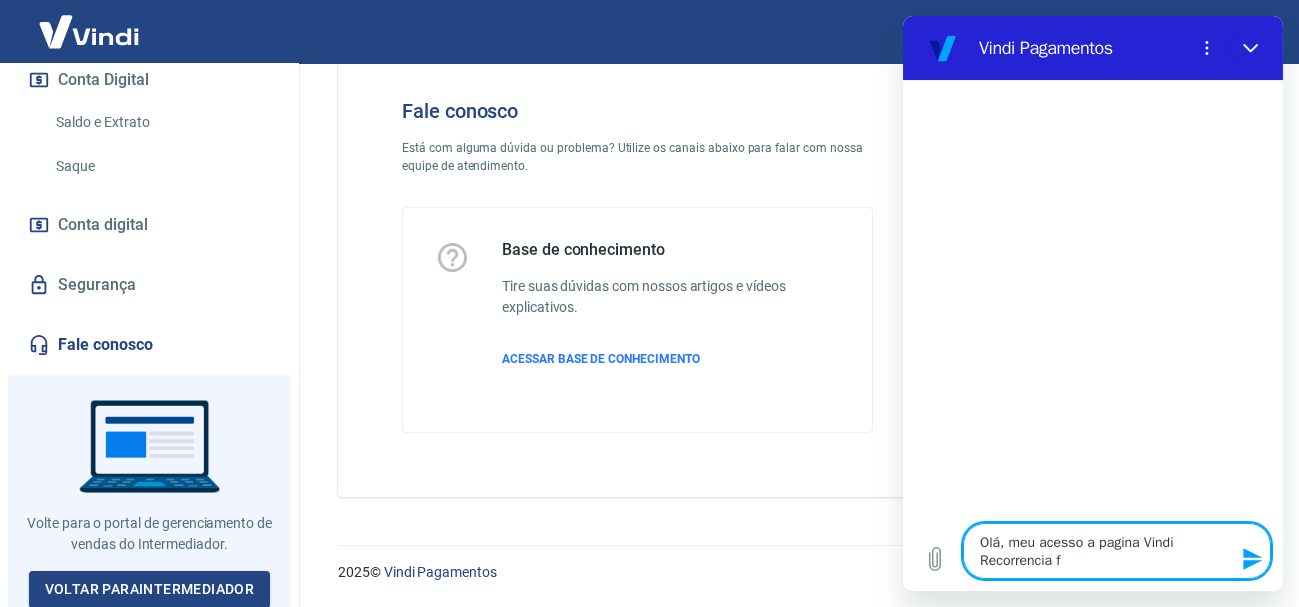 type on "Olá, meu acesso a pagina Vindi Recorrencia fo" 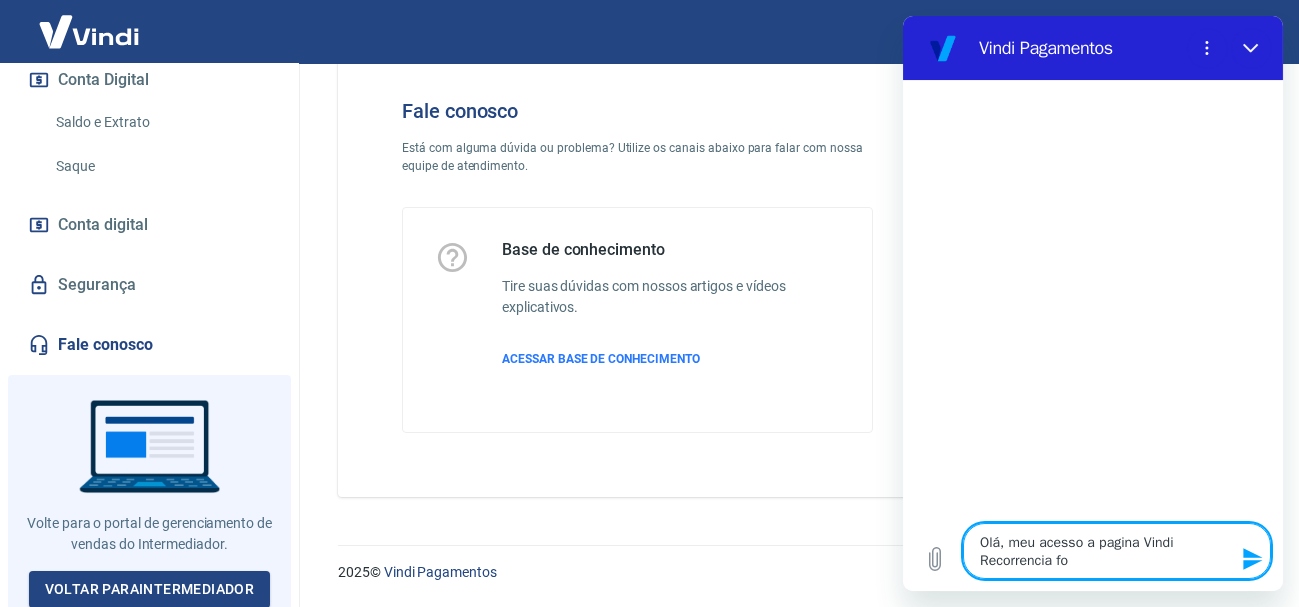 type on "Olá, meu acesso a pagina Vindi Recorrencia foi" 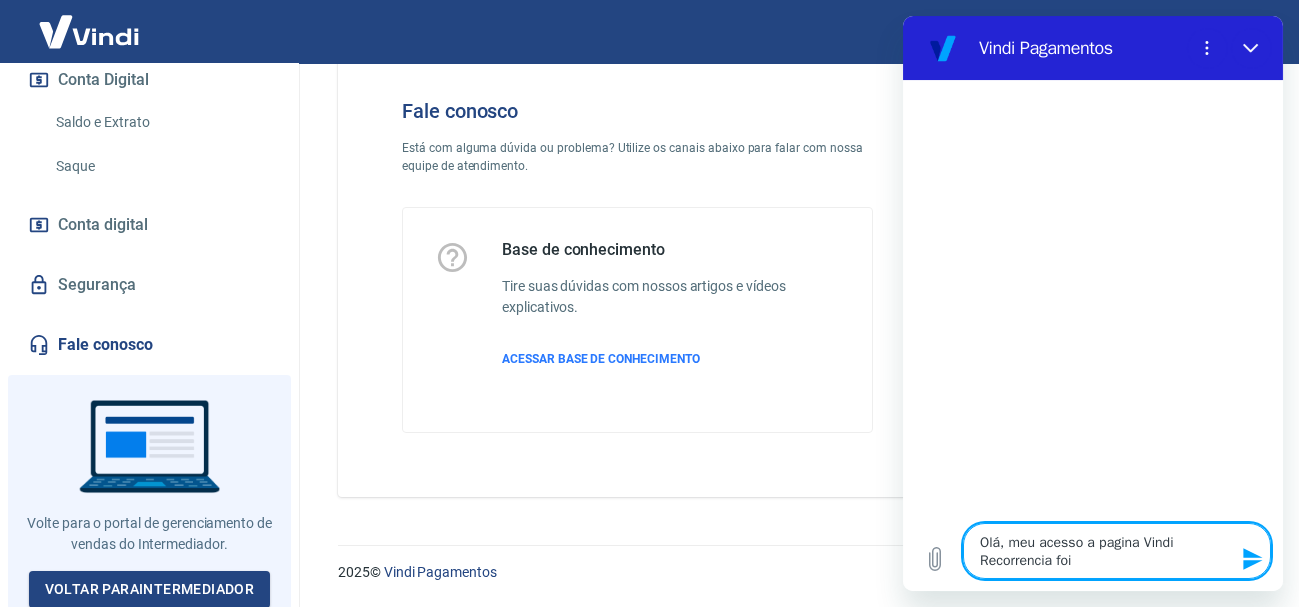 type on "Olá, meu acesso a pagina Vindi Recorrencia foi" 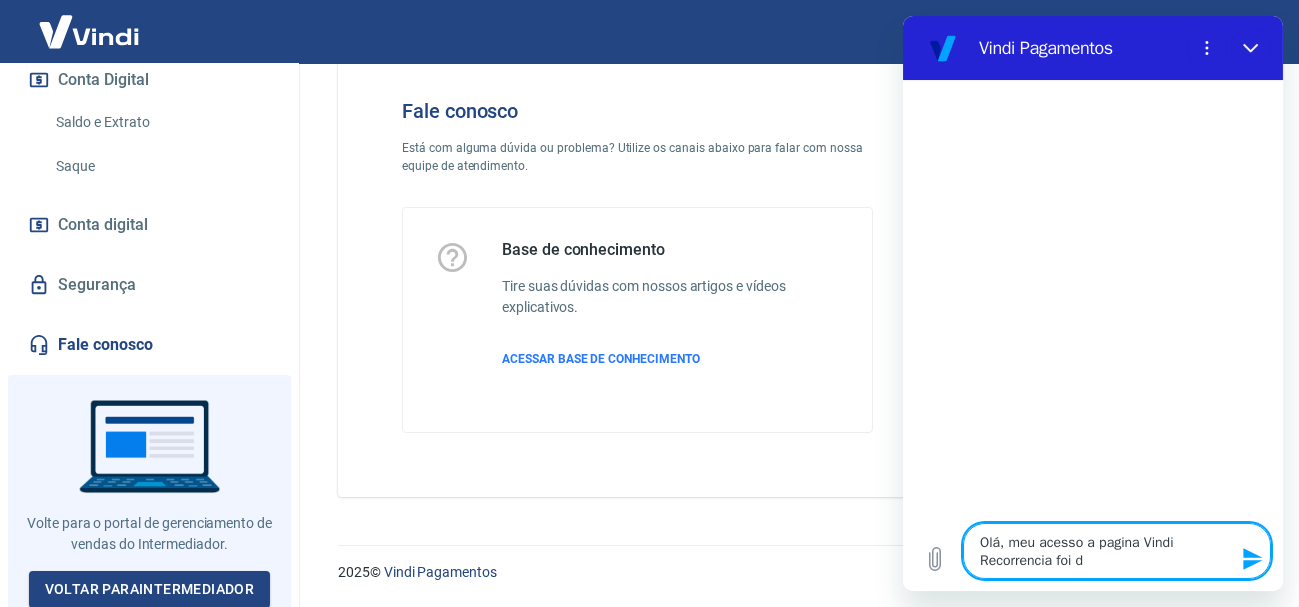 type on "Olá, meu acesso a pagina Vindi Recorrencia foi de" 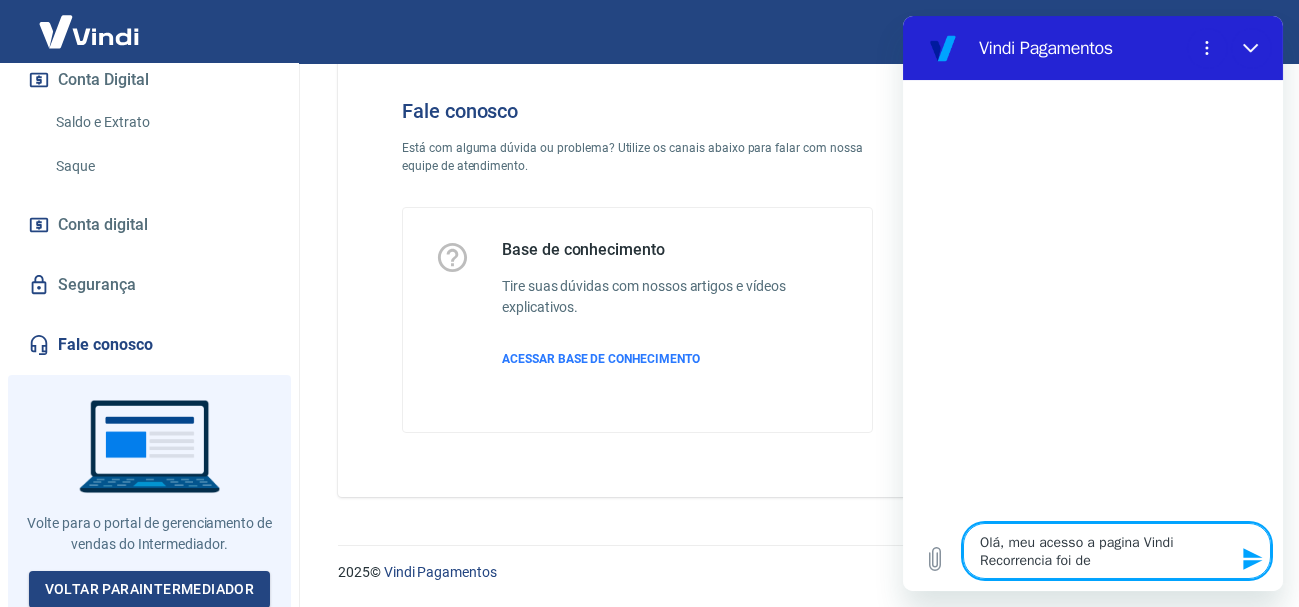 type on "Olá, meu acesso a pagina Vindi Recorrencia foi des" 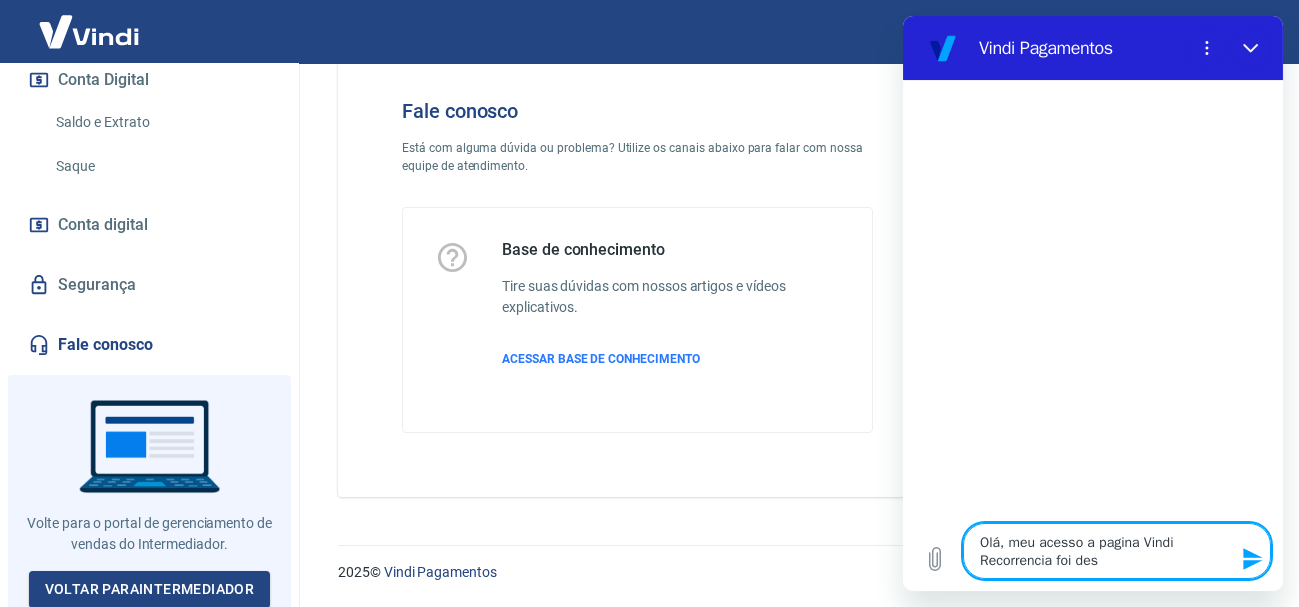 type on "Olá, meu acesso a pagina Vindi Recorrencia foi desa" 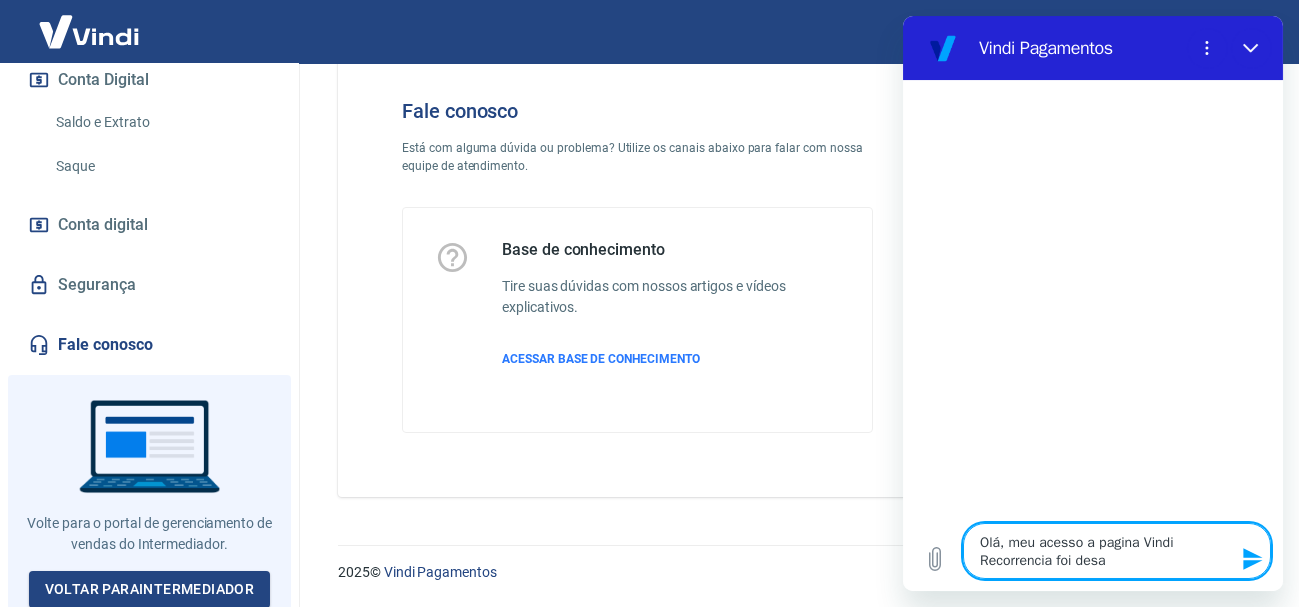 type on "Olá, meu acesso a pagina Vindi Recorrencia foi desat" 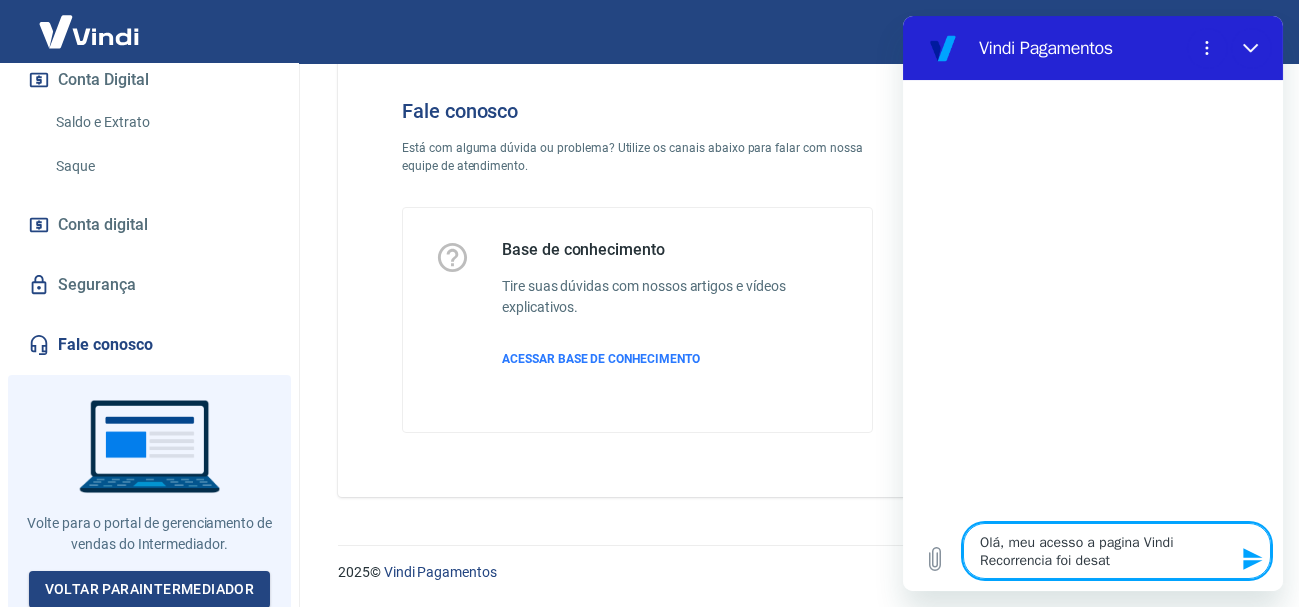 type on "Olá, meu acesso a pagina Vindi Recorrencia foi desati" 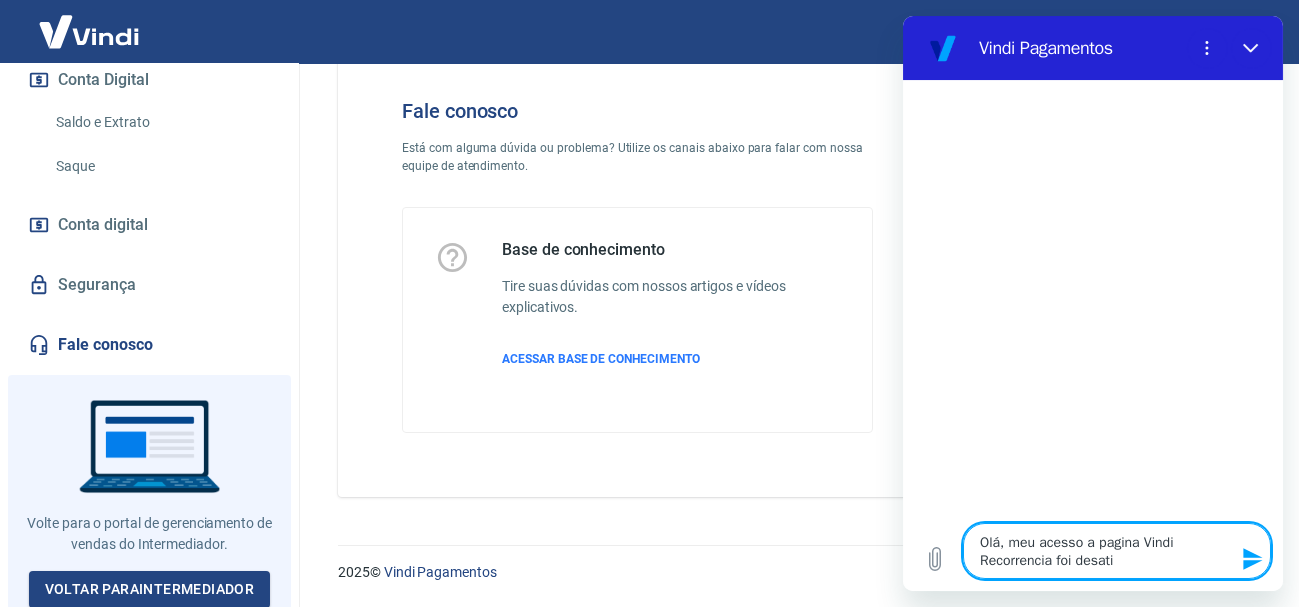type on "x" 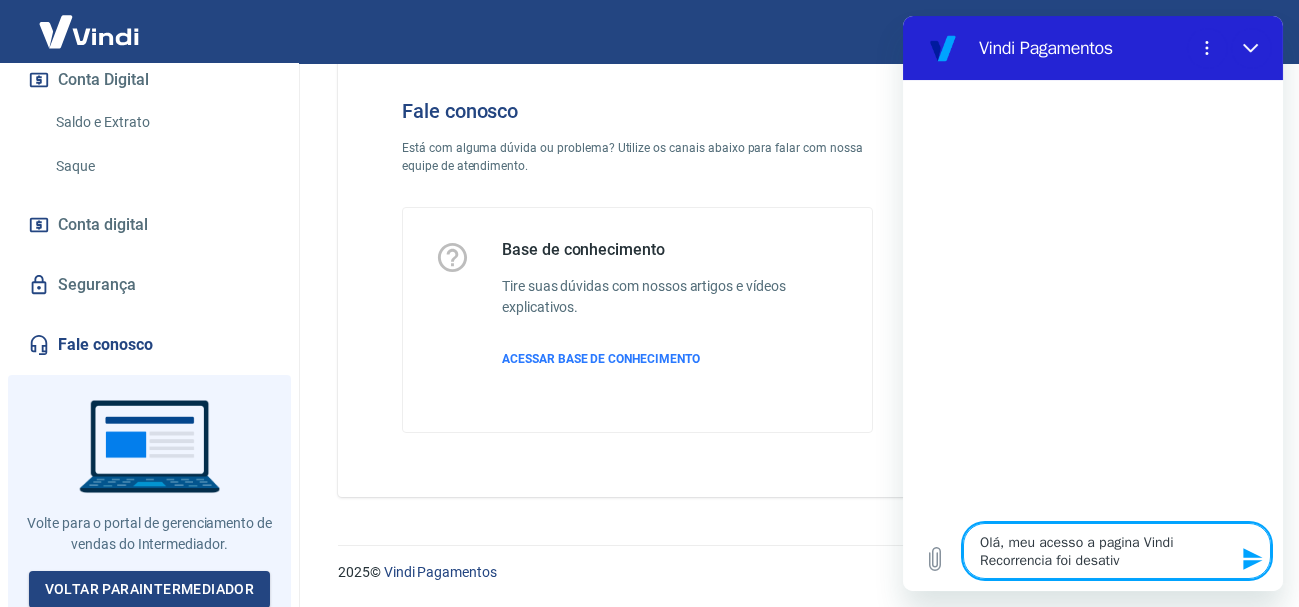 type on "Olá, meu acesso a pagina Vindi Recorrencia foi desativa" 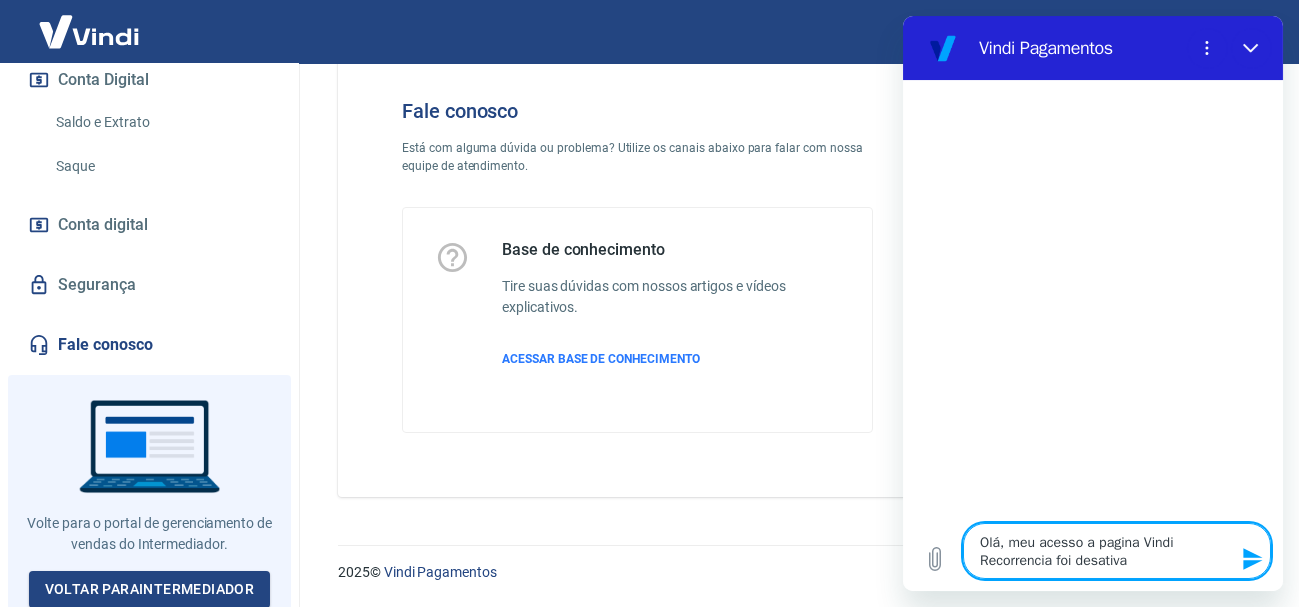 type on "x" 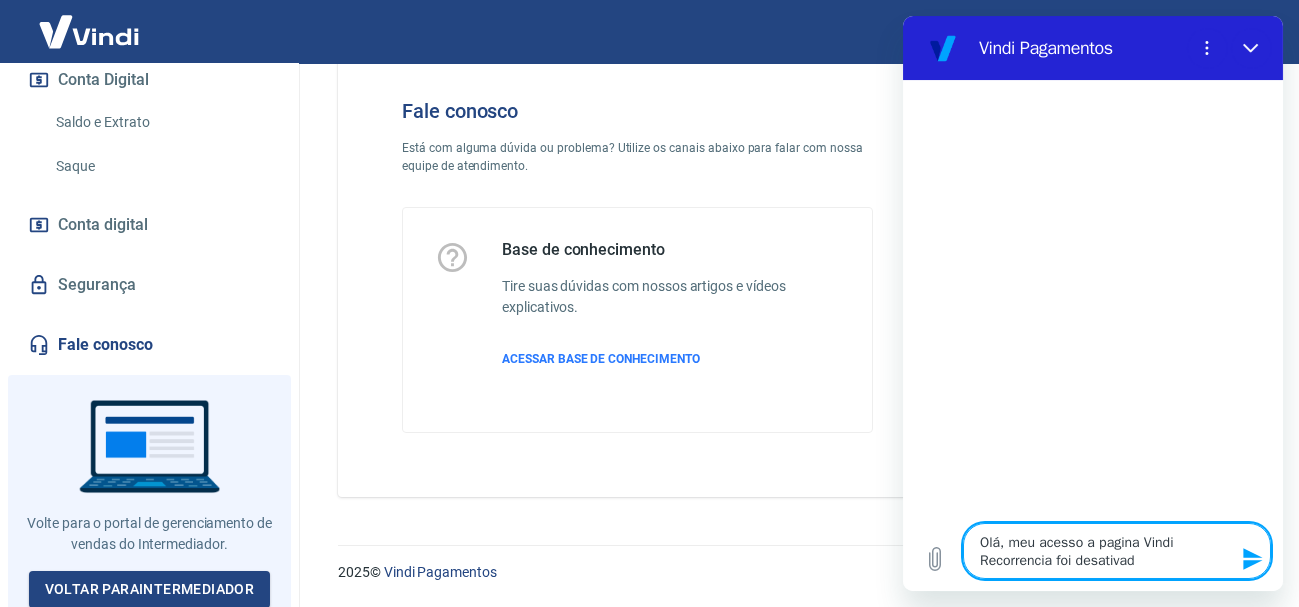 type on "Olá, meu acesso a pagina Vindi Recorrencia foi desativad" 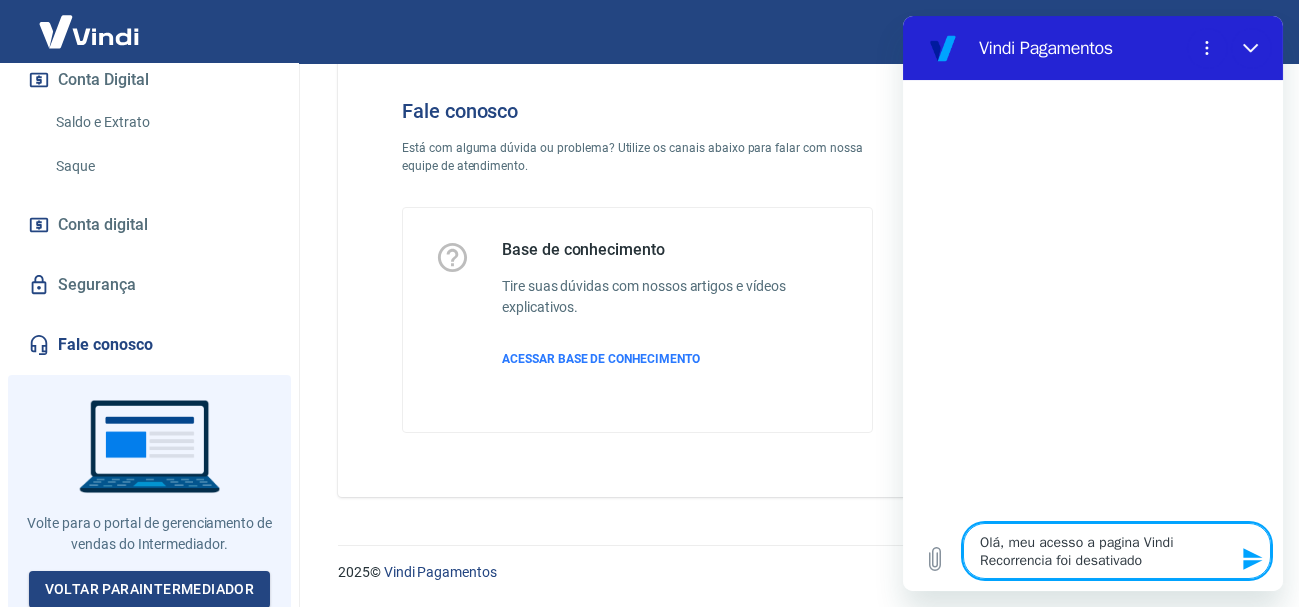type on "Olá, meu acesso a pagina Vindi Recorrencia foi desativado" 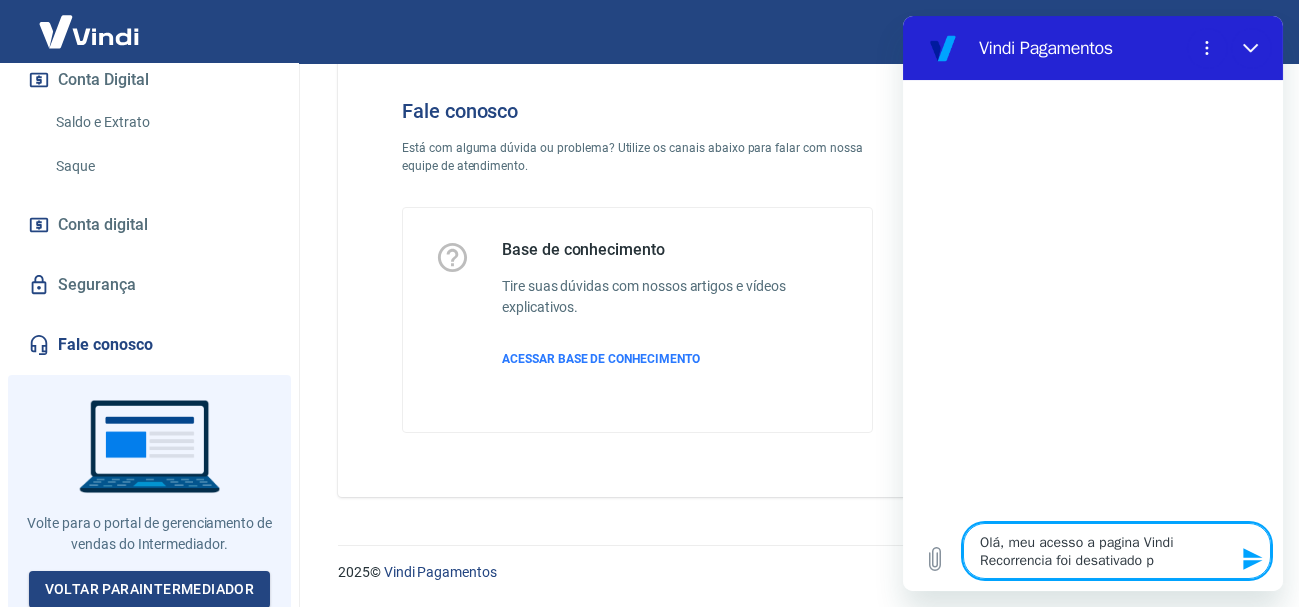 type on "Olá, meu acesso a pagina Vindi Recorrencia foi desativado po" 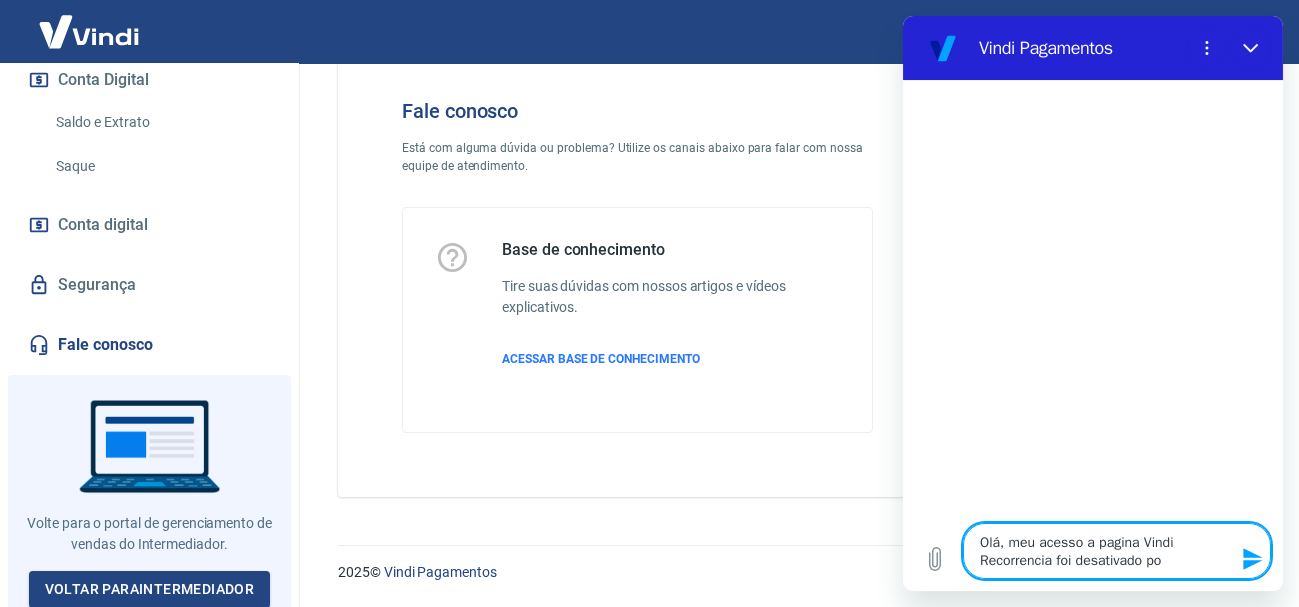 type 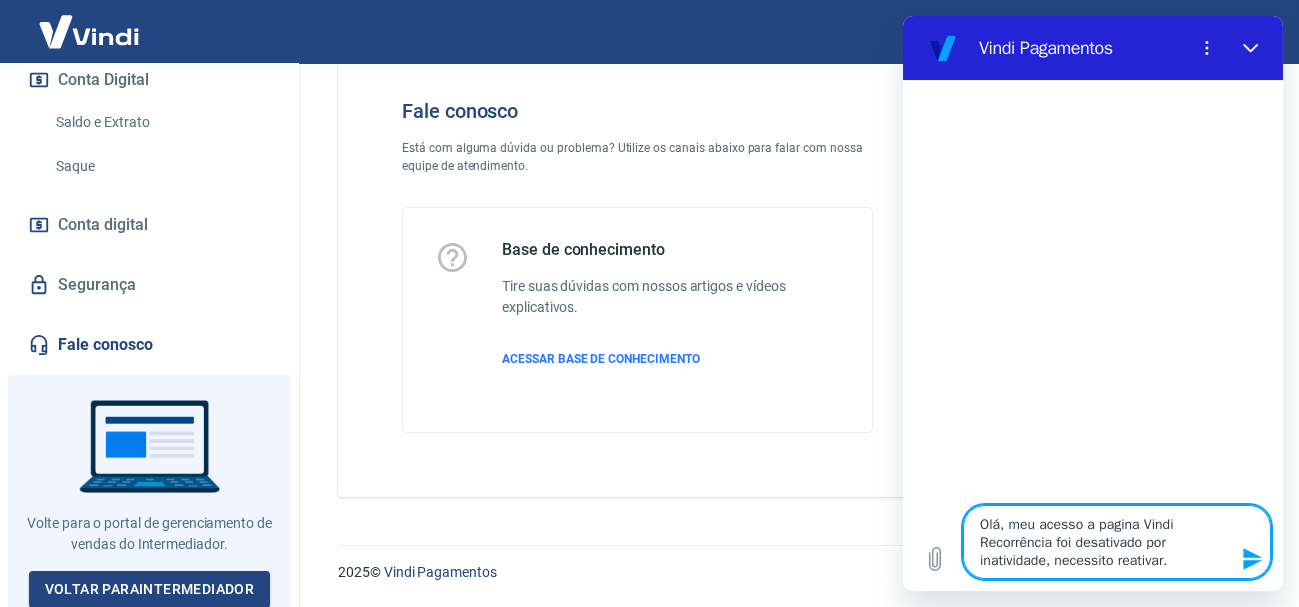 click on "Olá, meu acesso a pagina Vindi Recorrência foi desativado por inatividade, necessito reativar." at bounding box center (1116, 542) 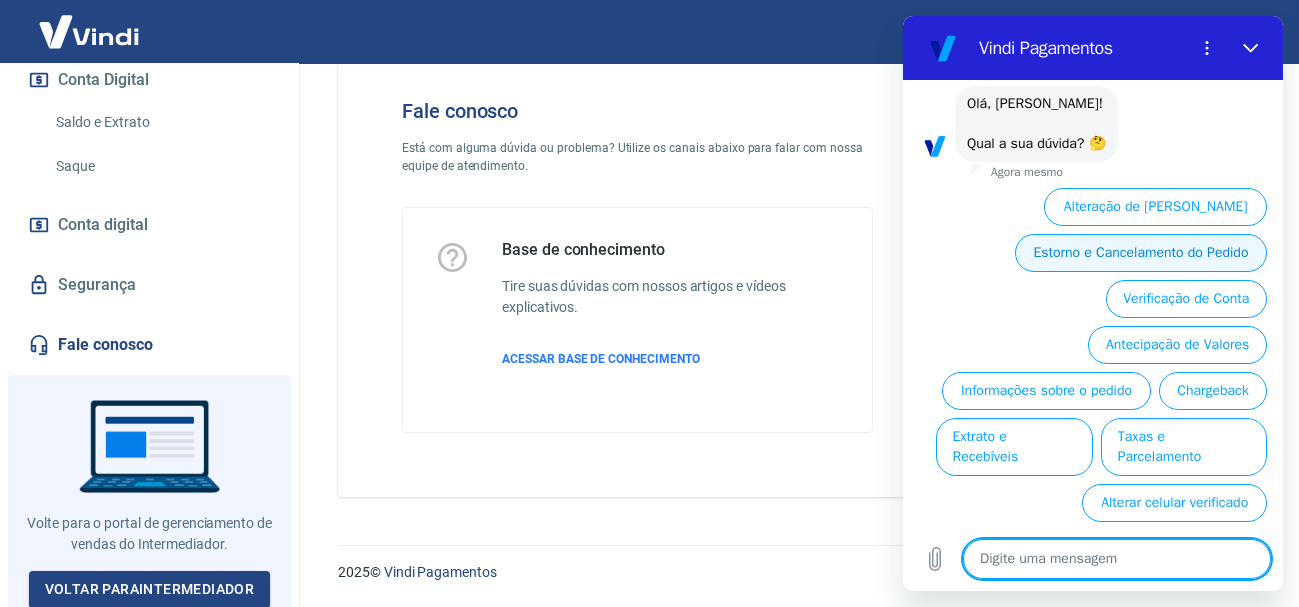 scroll, scrollTop: 165, scrollLeft: 0, axis: vertical 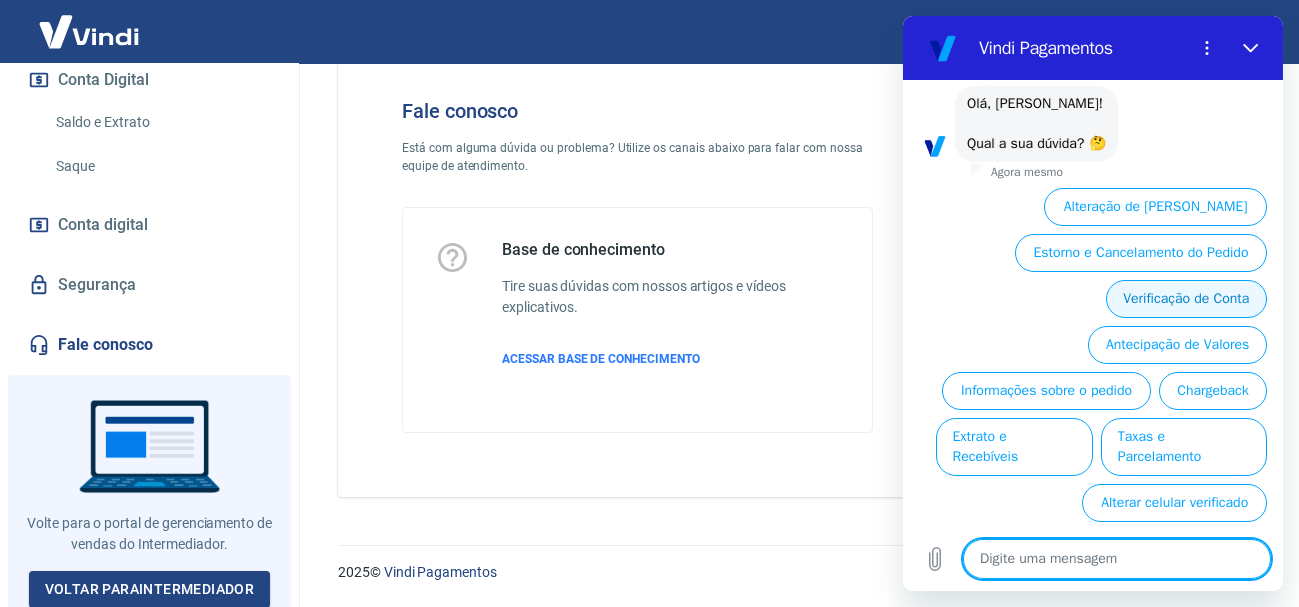 click on "Verificação de Conta" at bounding box center (1185, 299) 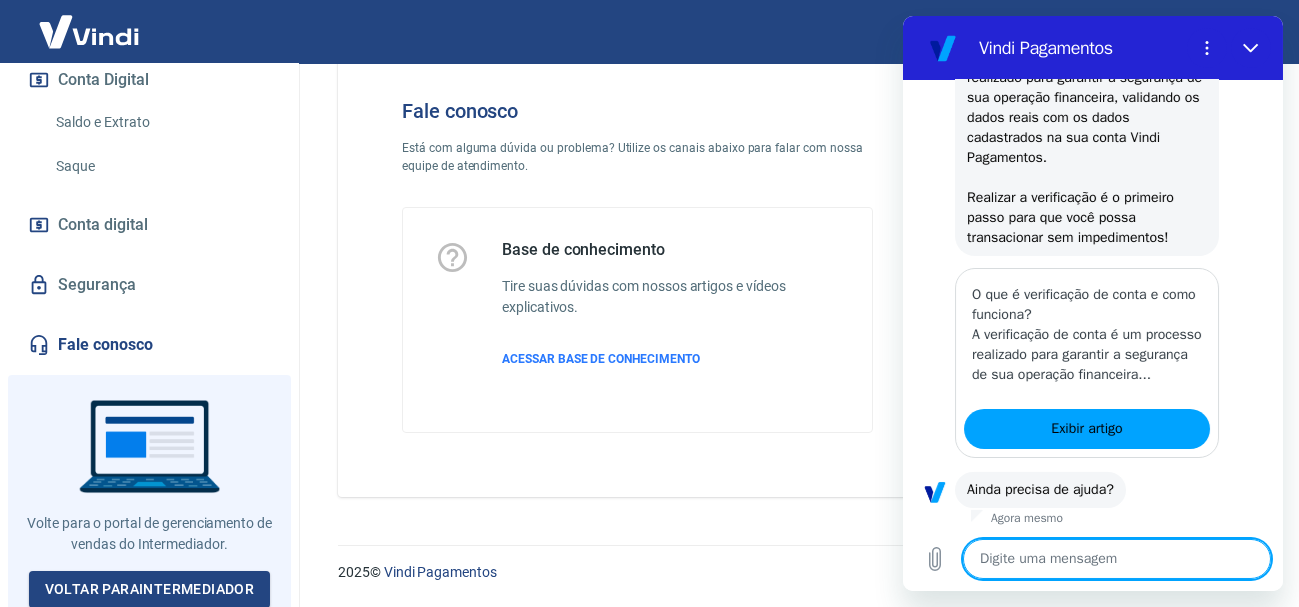 scroll, scrollTop: 409, scrollLeft: 0, axis: vertical 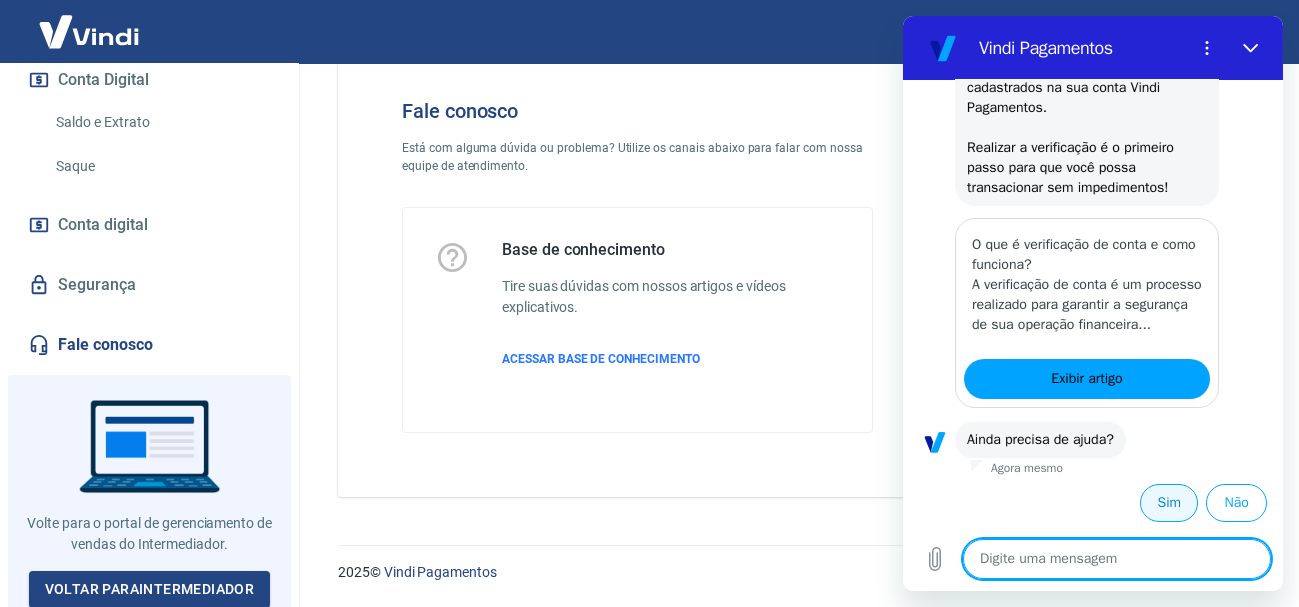 click on "Sim" at bounding box center [1168, 503] 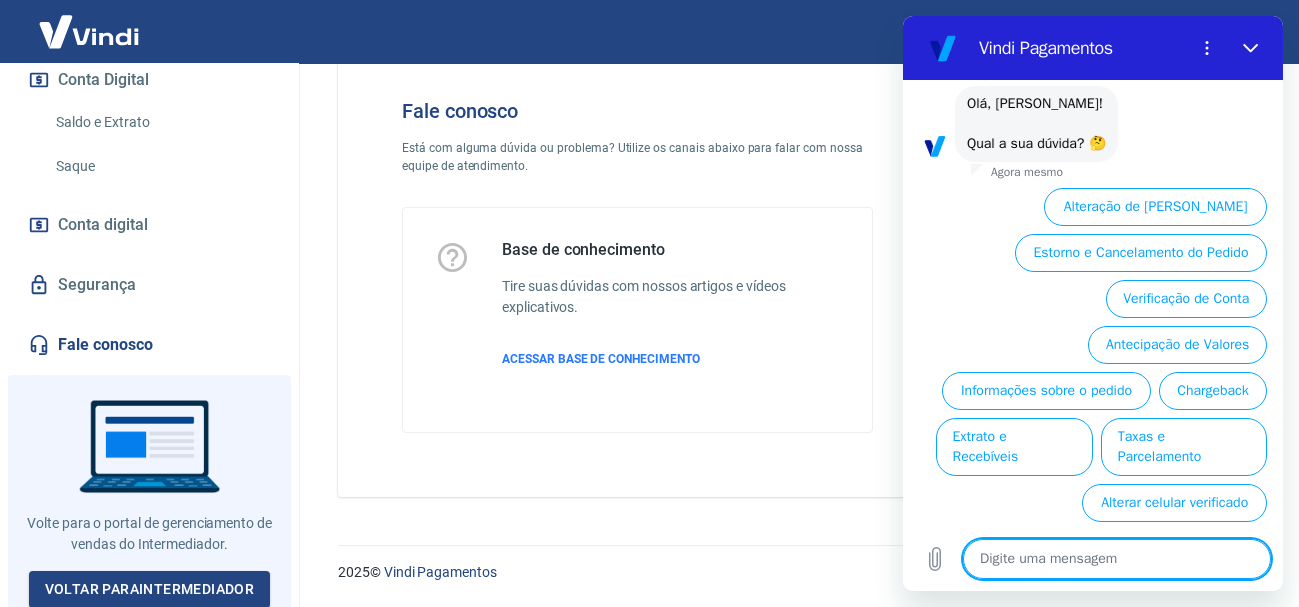 scroll, scrollTop: 884, scrollLeft: 0, axis: vertical 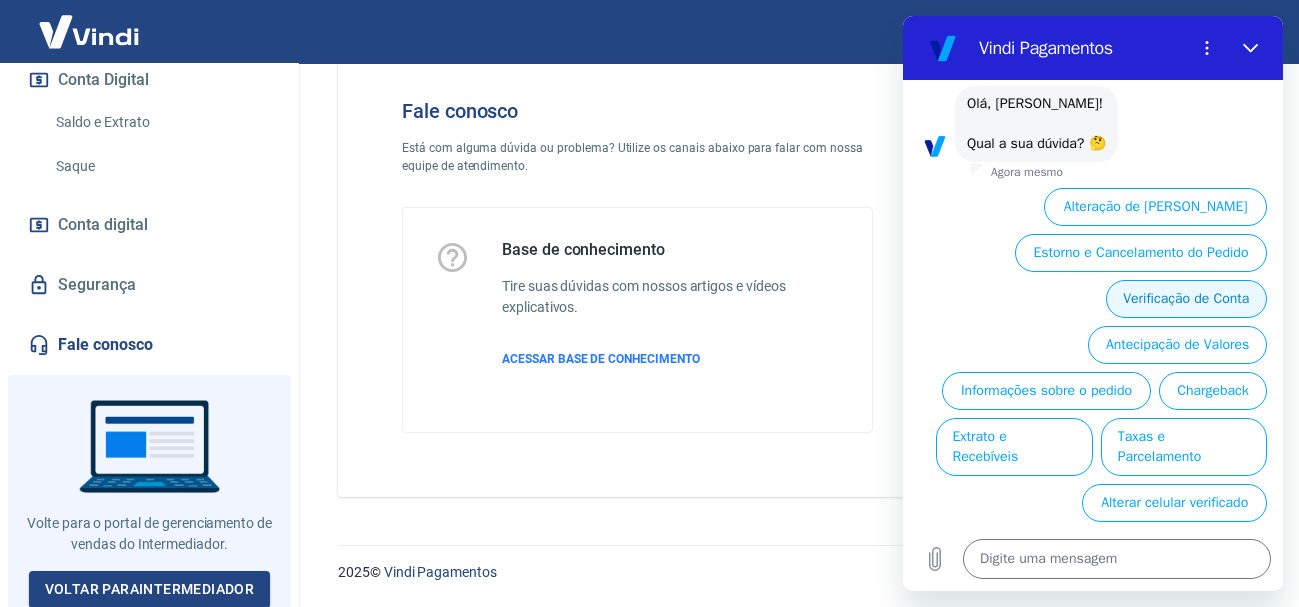 click on "Verificação de Conta" at bounding box center [1185, 299] 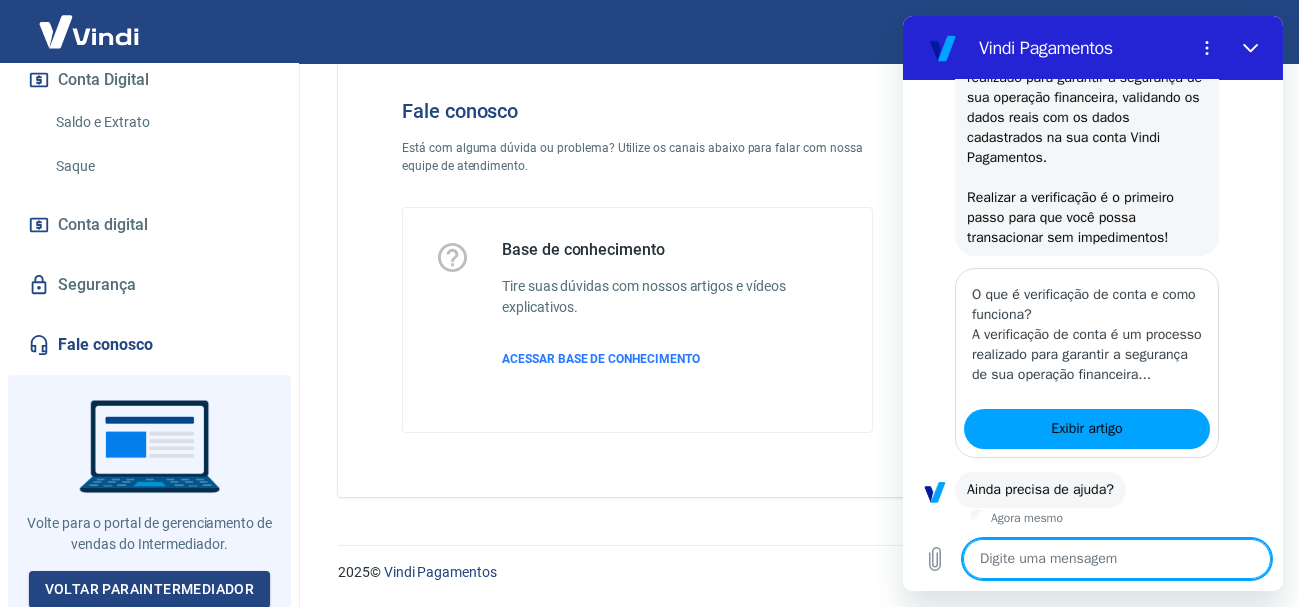 scroll, scrollTop: 1128, scrollLeft: 0, axis: vertical 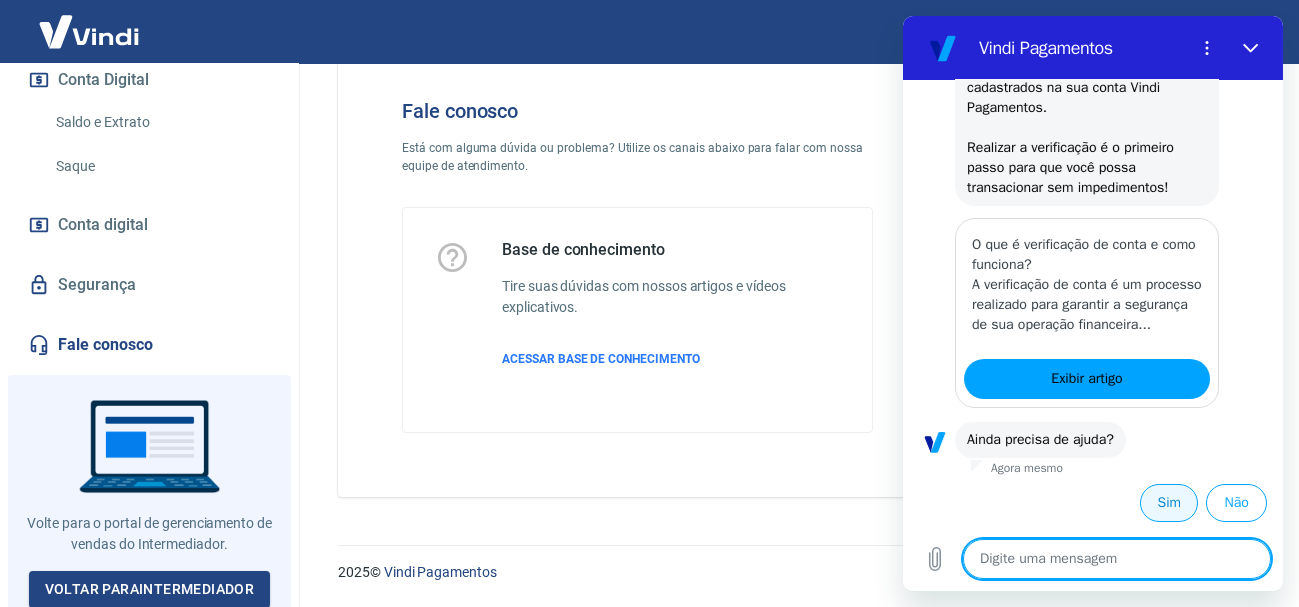 click on "Sim" at bounding box center [1168, 503] 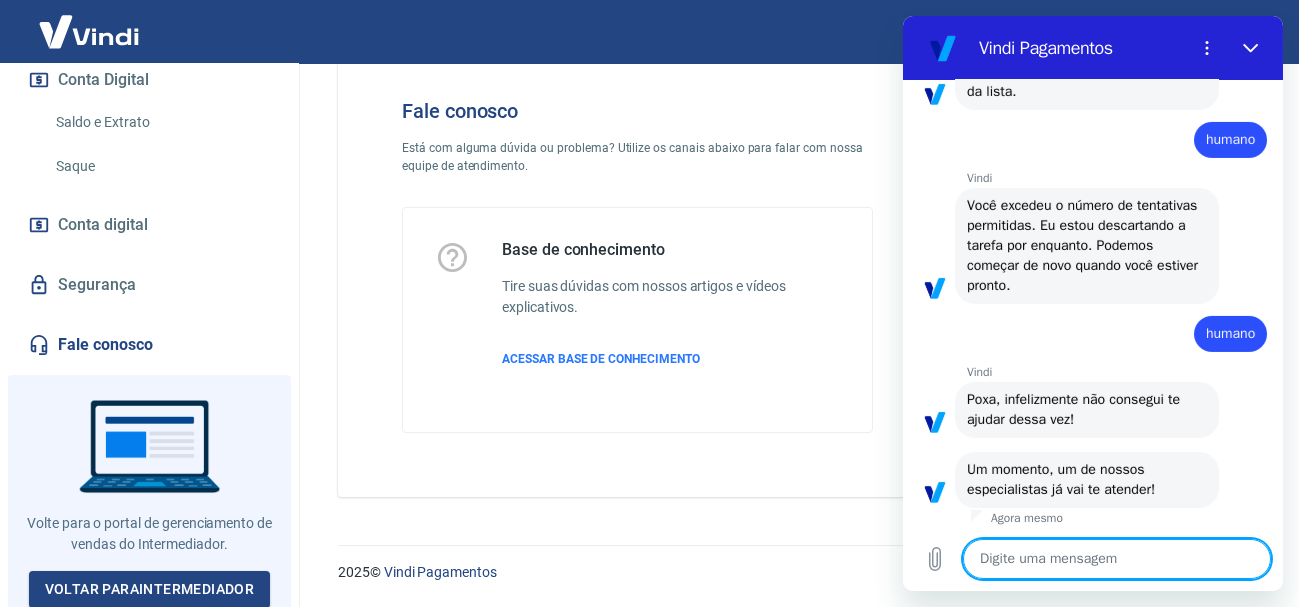 scroll, scrollTop: 2250, scrollLeft: 0, axis: vertical 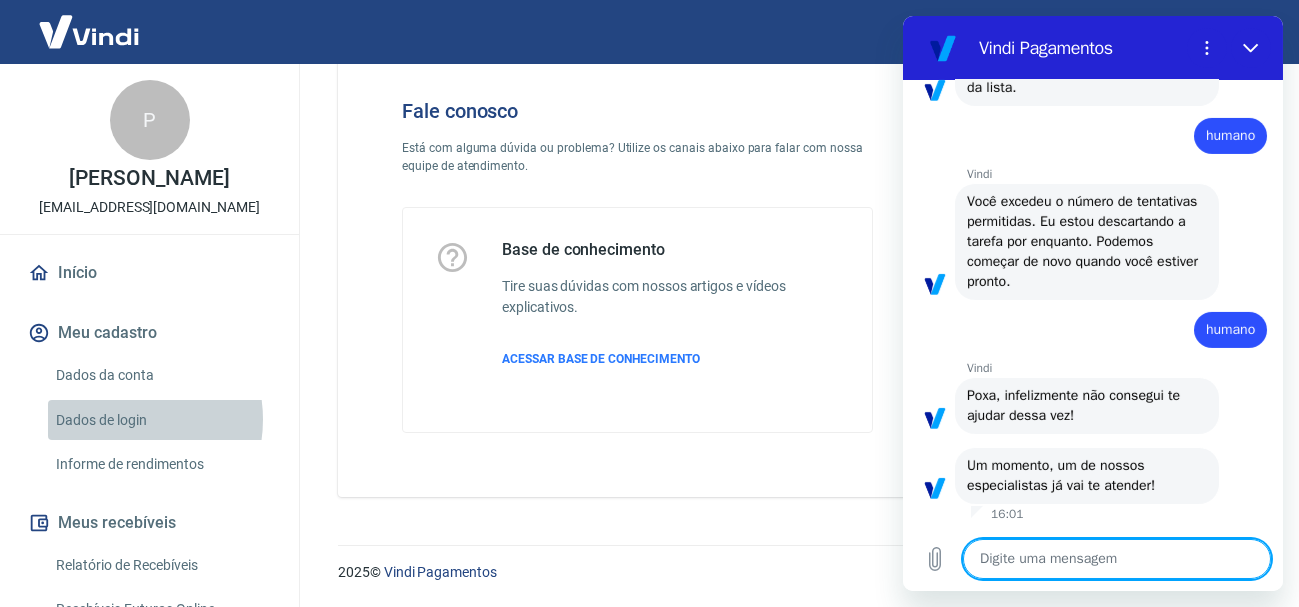 click on "Dados de login" at bounding box center (161, 420) 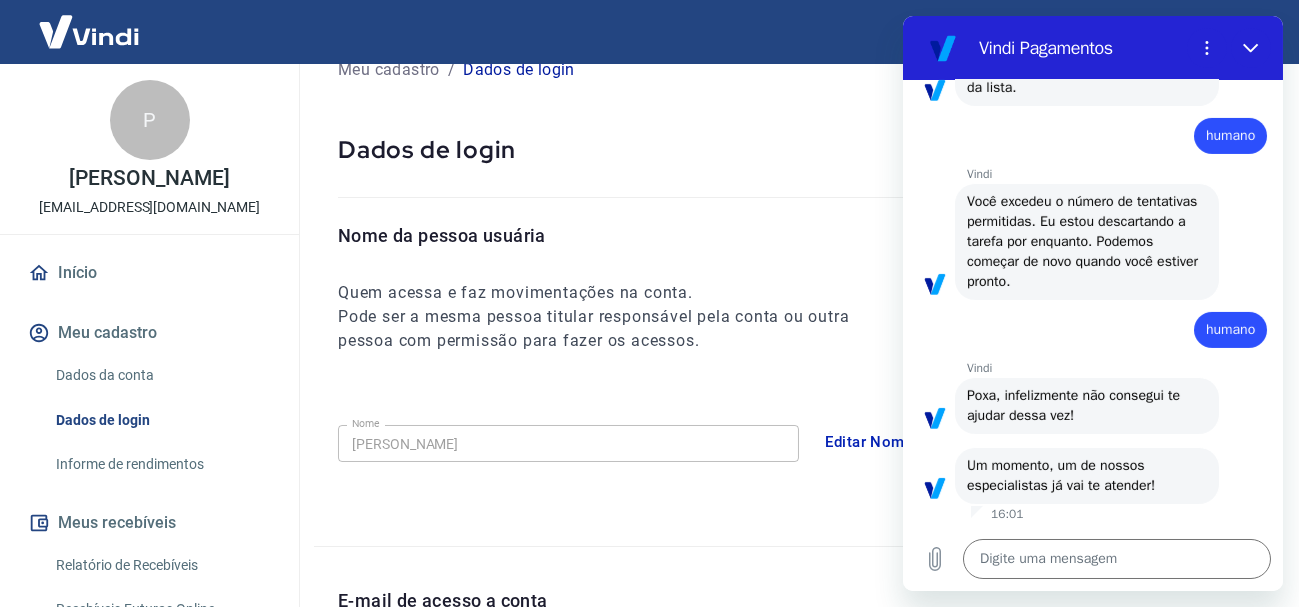 scroll, scrollTop: 57, scrollLeft: 0, axis: vertical 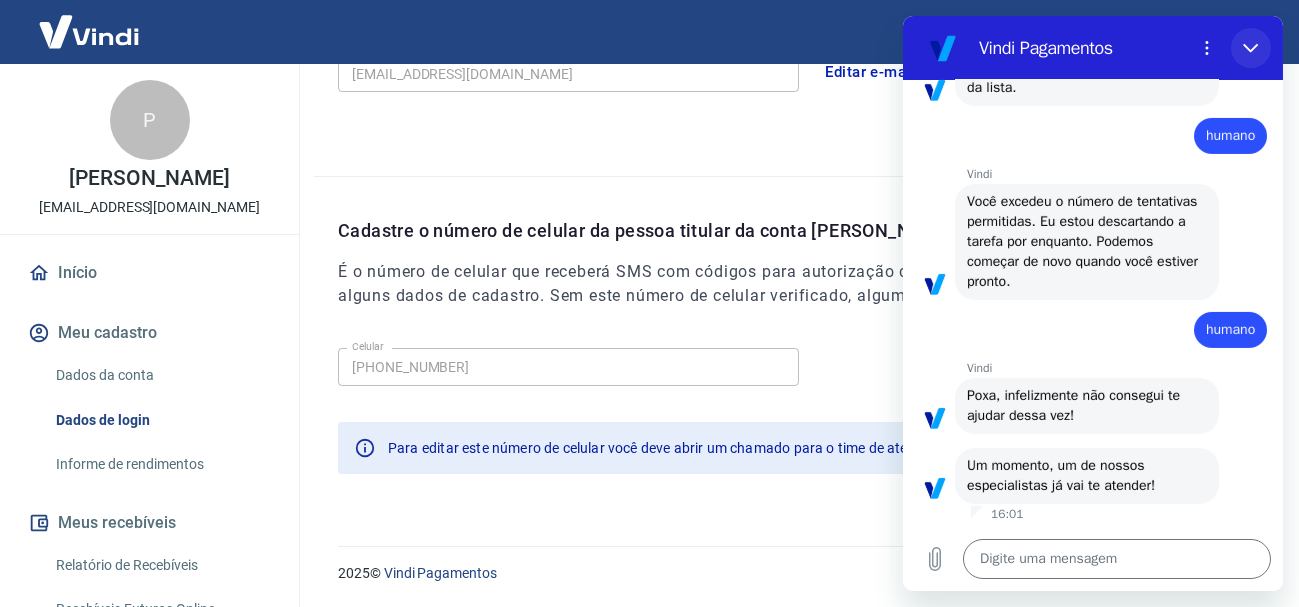click 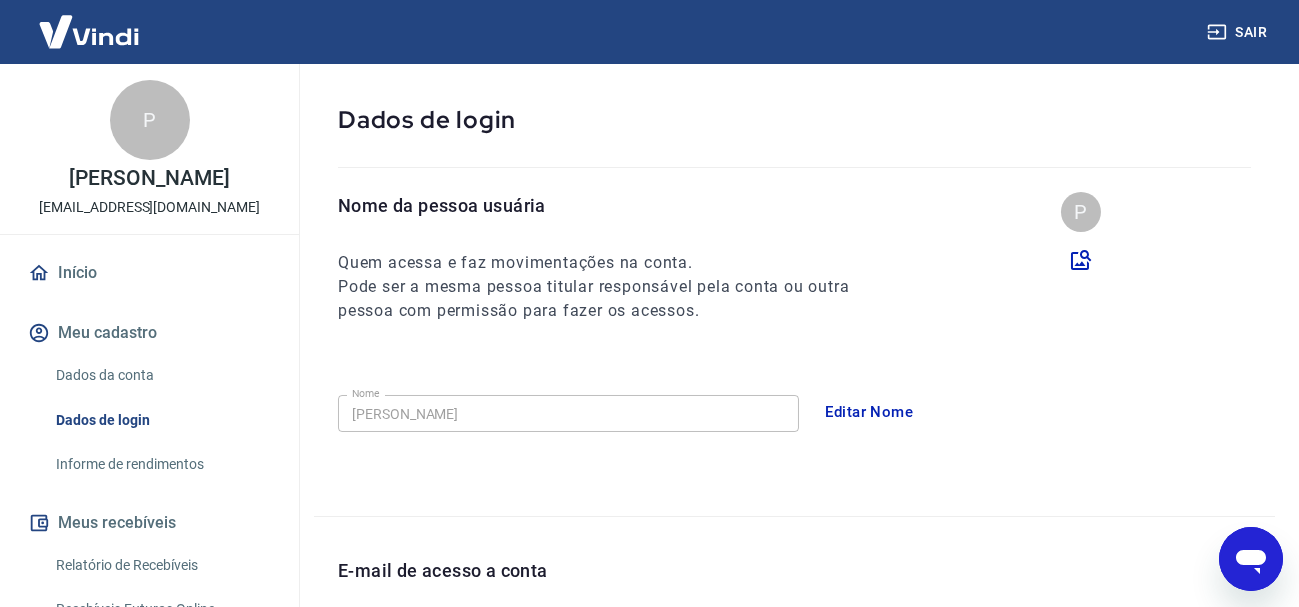 scroll, scrollTop: 0, scrollLeft: 0, axis: both 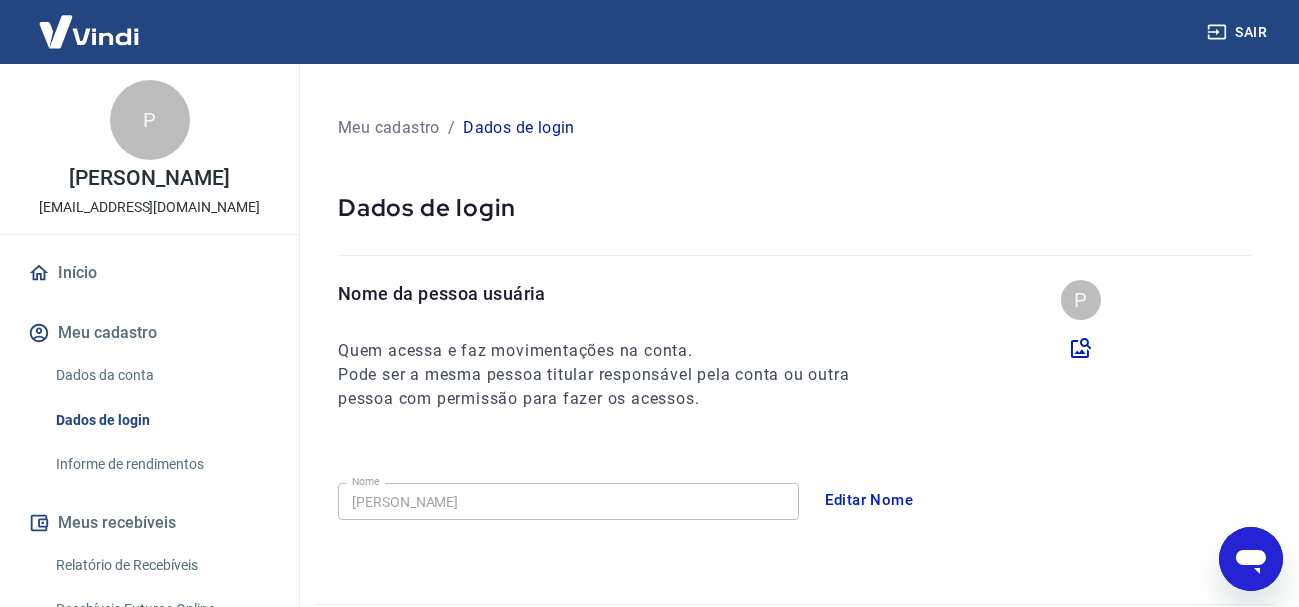 click on "Início" at bounding box center (149, 273) 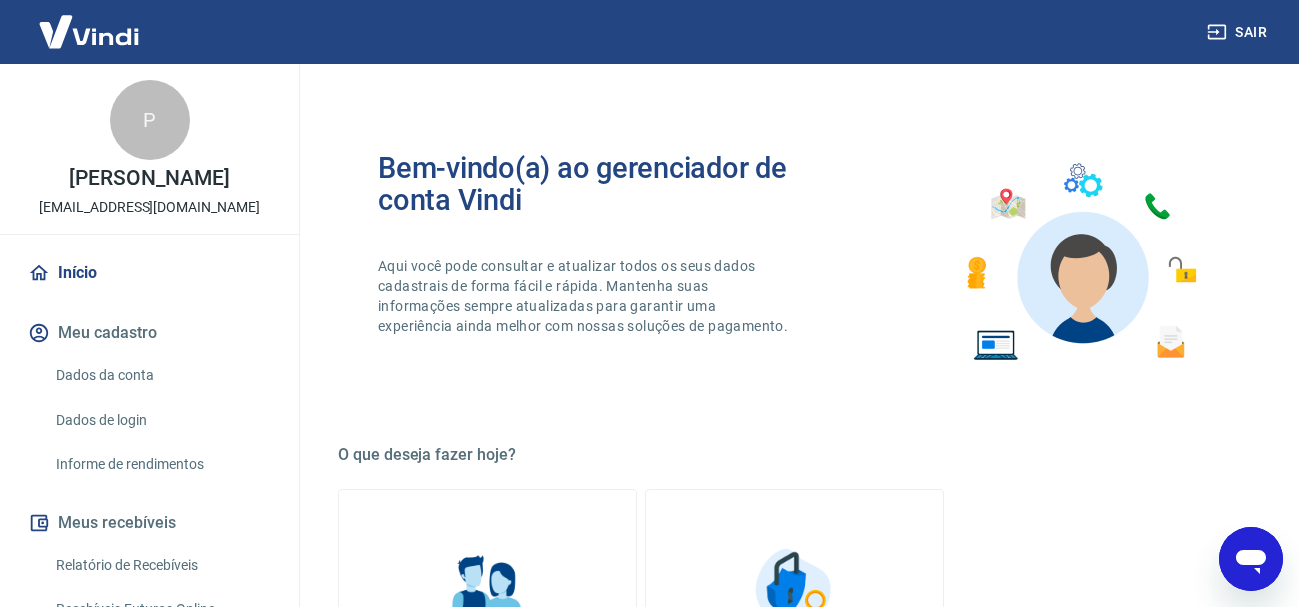 click on "P" at bounding box center [150, 120] 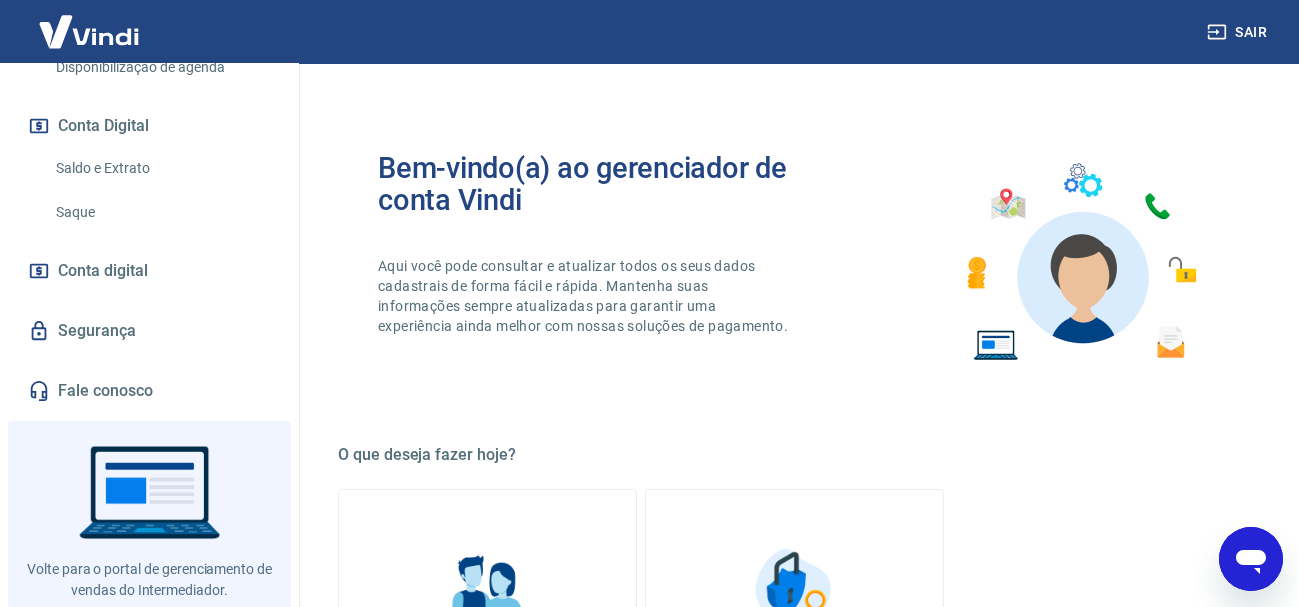 scroll, scrollTop: 677, scrollLeft: 0, axis: vertical 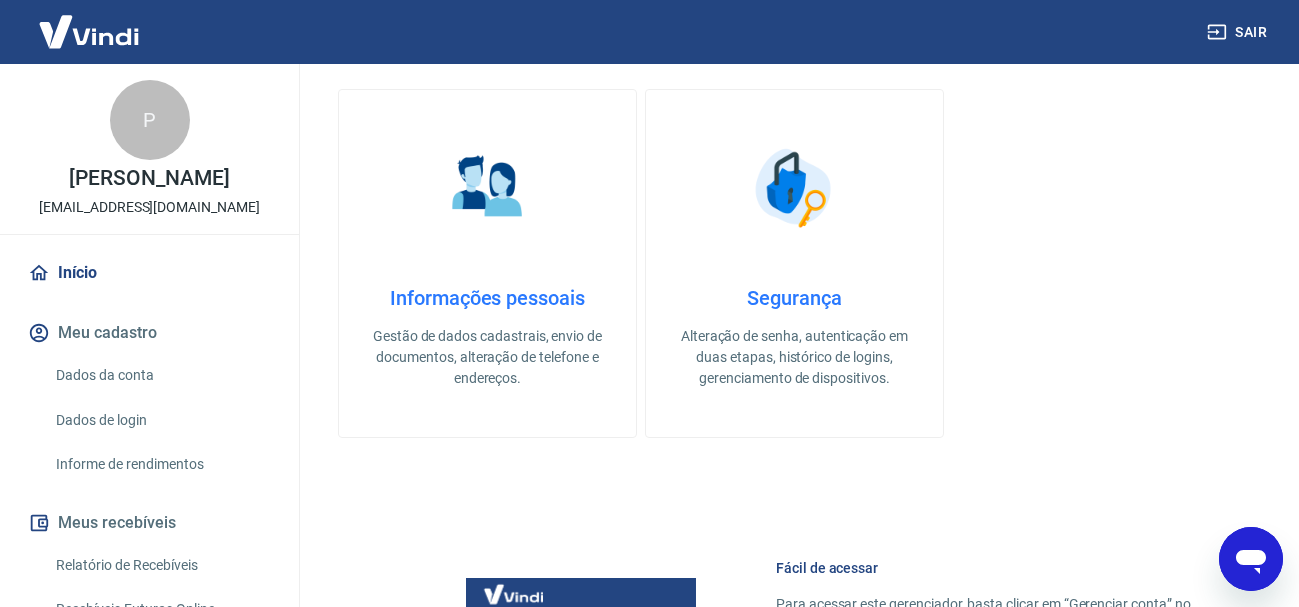 drag, startPoint x: 1259, startPoint y: 548, endPoint x: 1575, endPoint y: 1027, distance: 573.84406 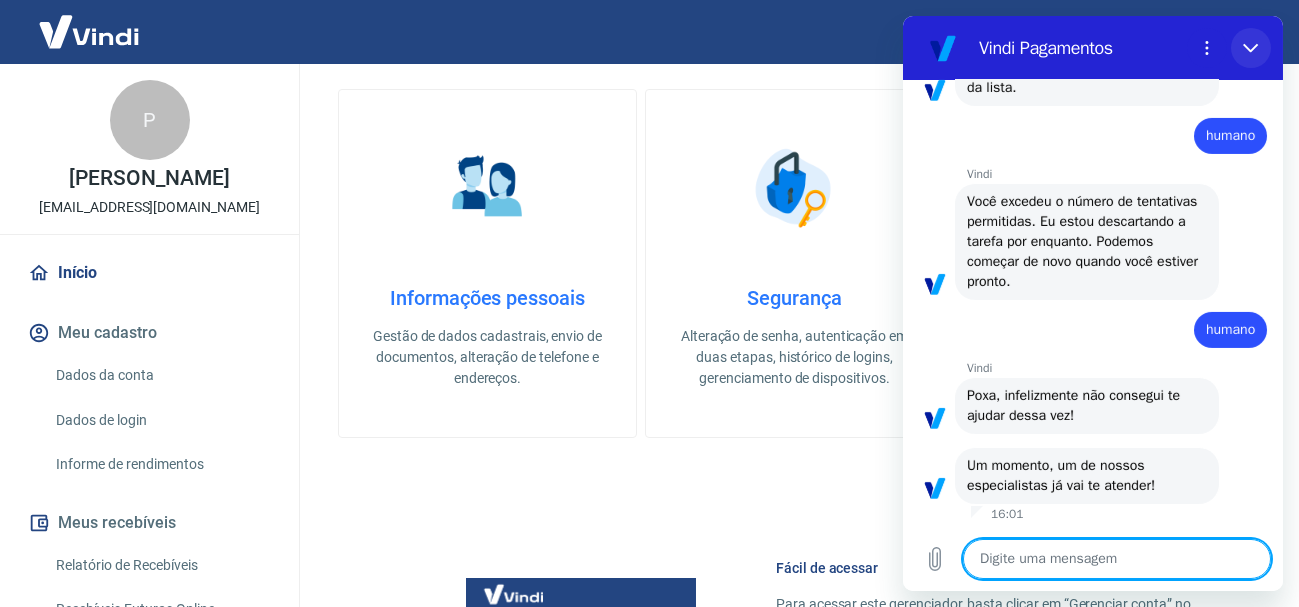 click 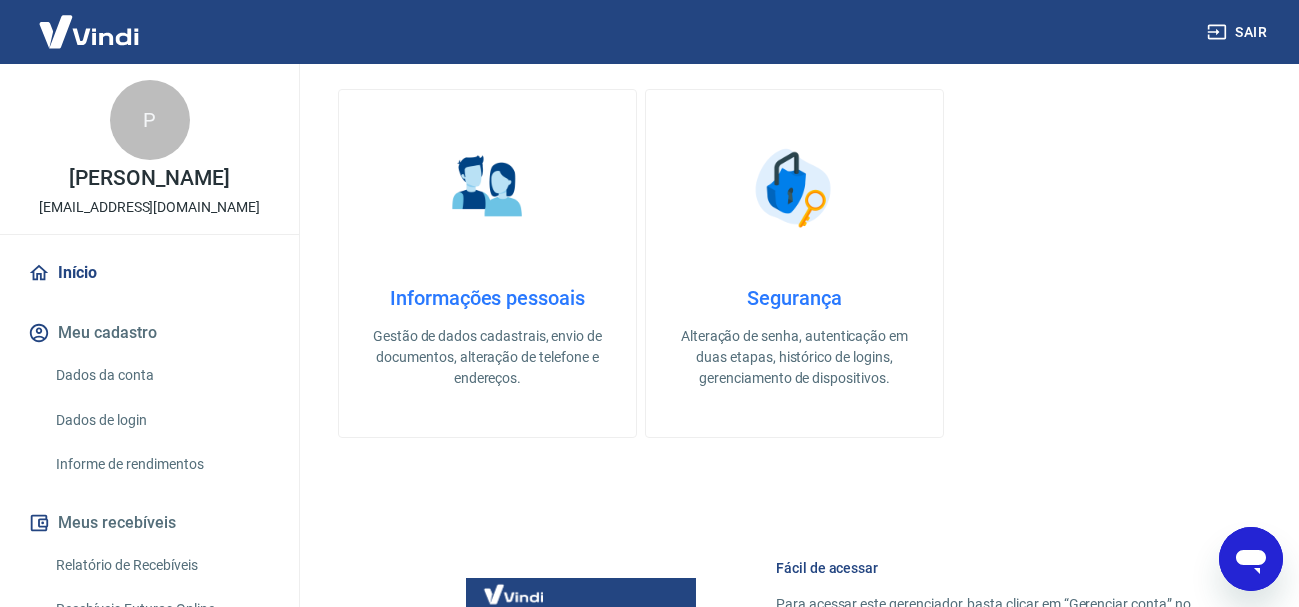 click on "Sair" at bounding box center (1239, 32) 